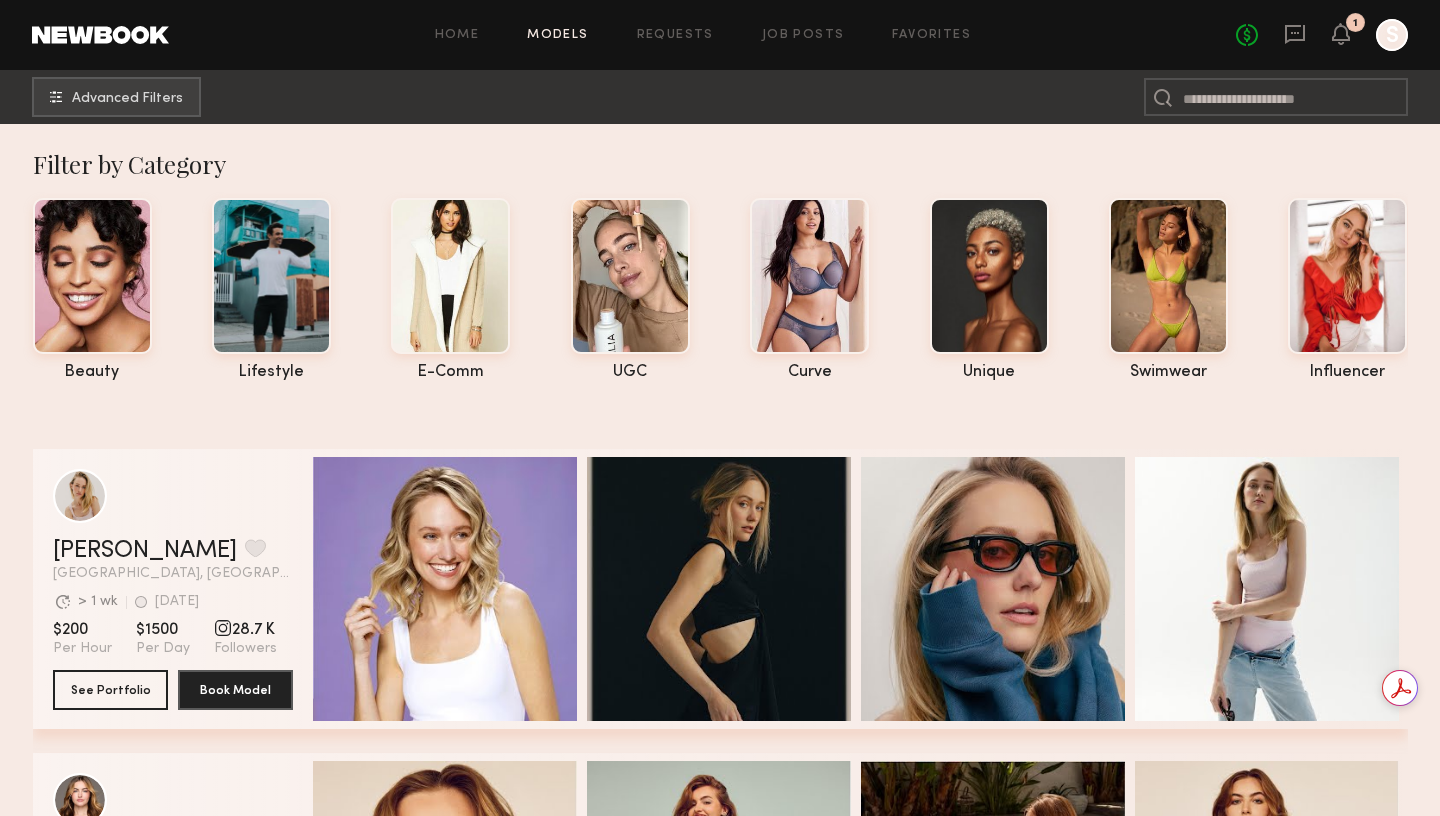 scroll, scrollTop: 0, scrollLeft: 0, axis: both 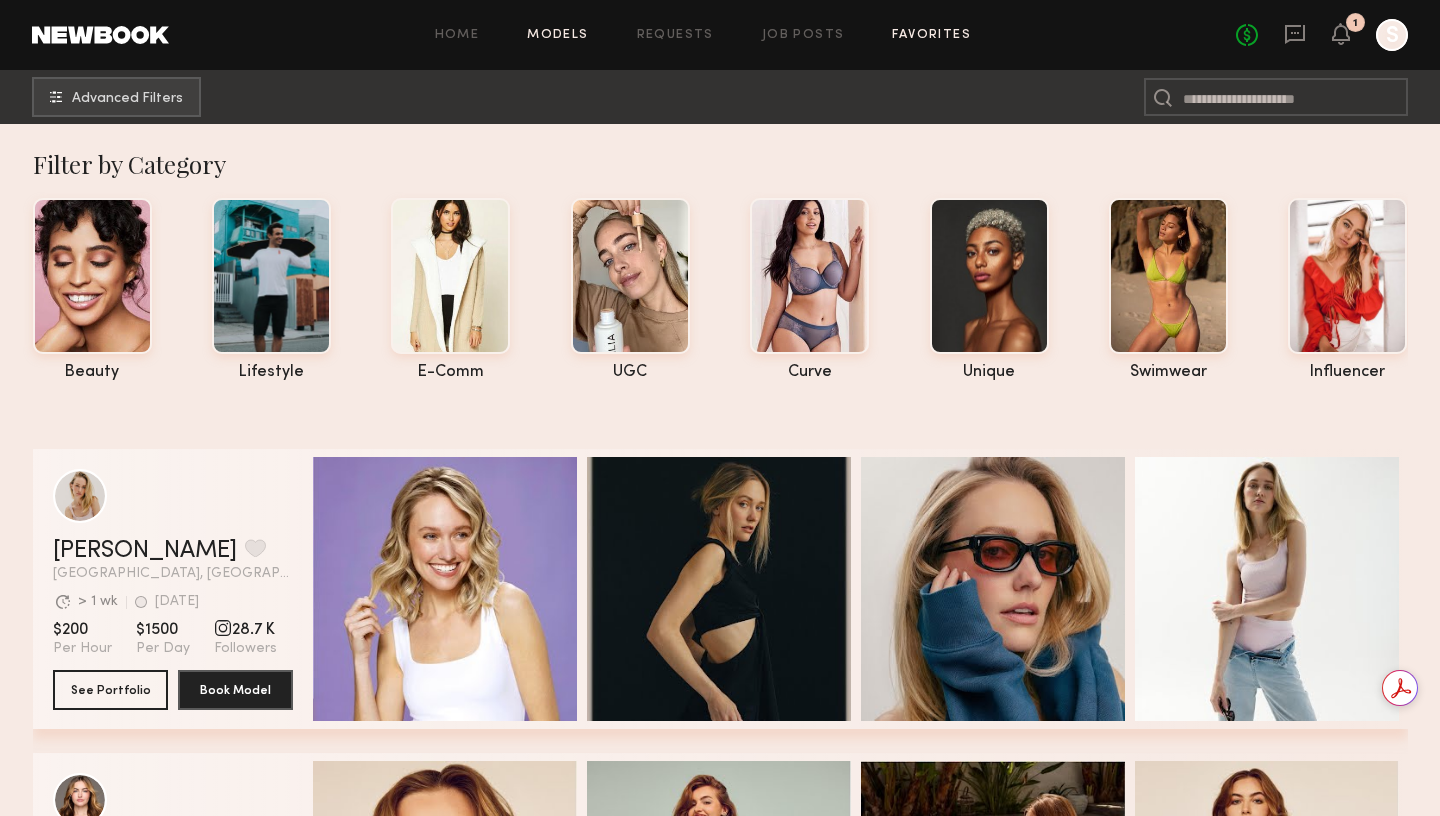 click on "Favorites" 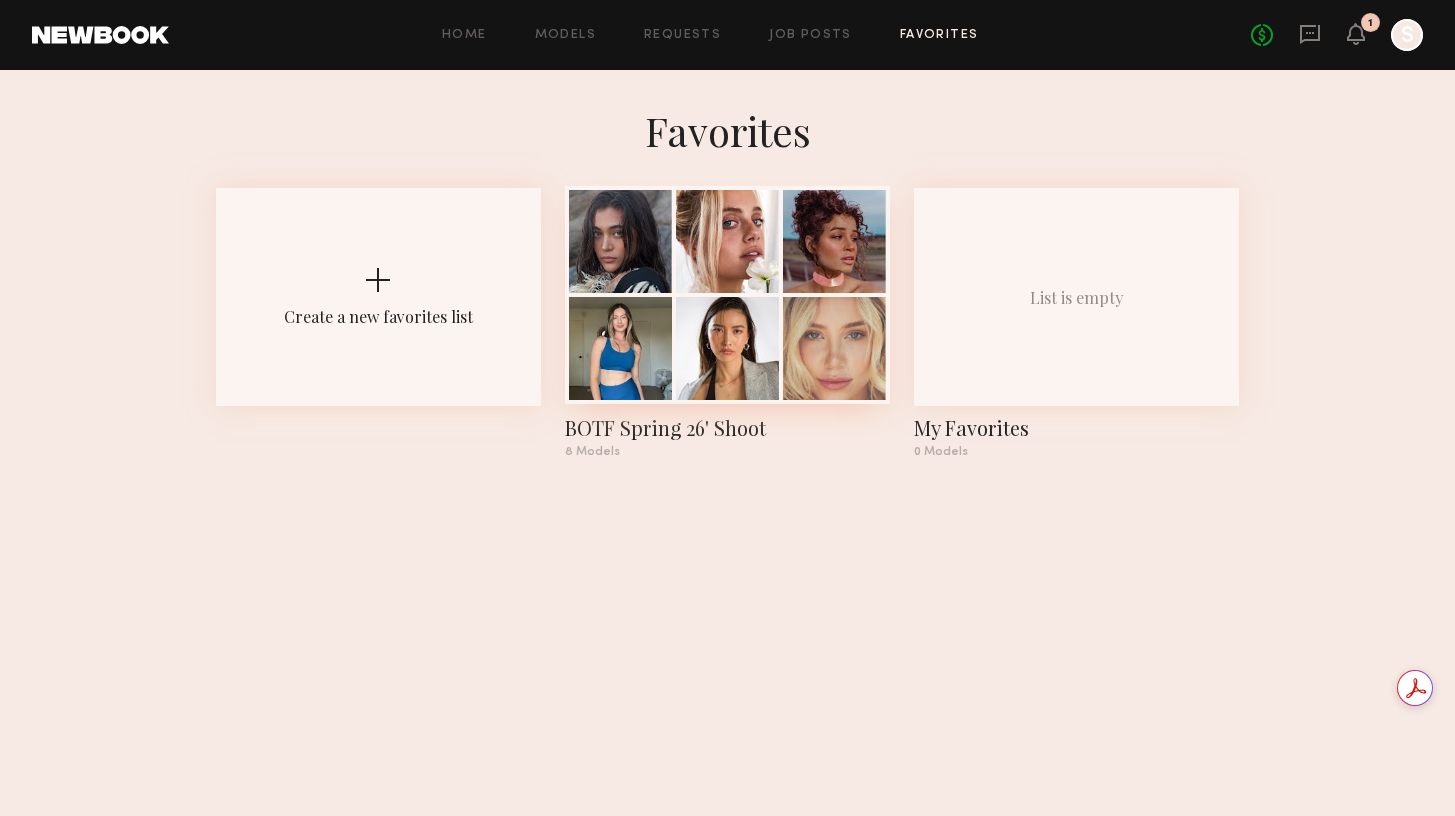 click 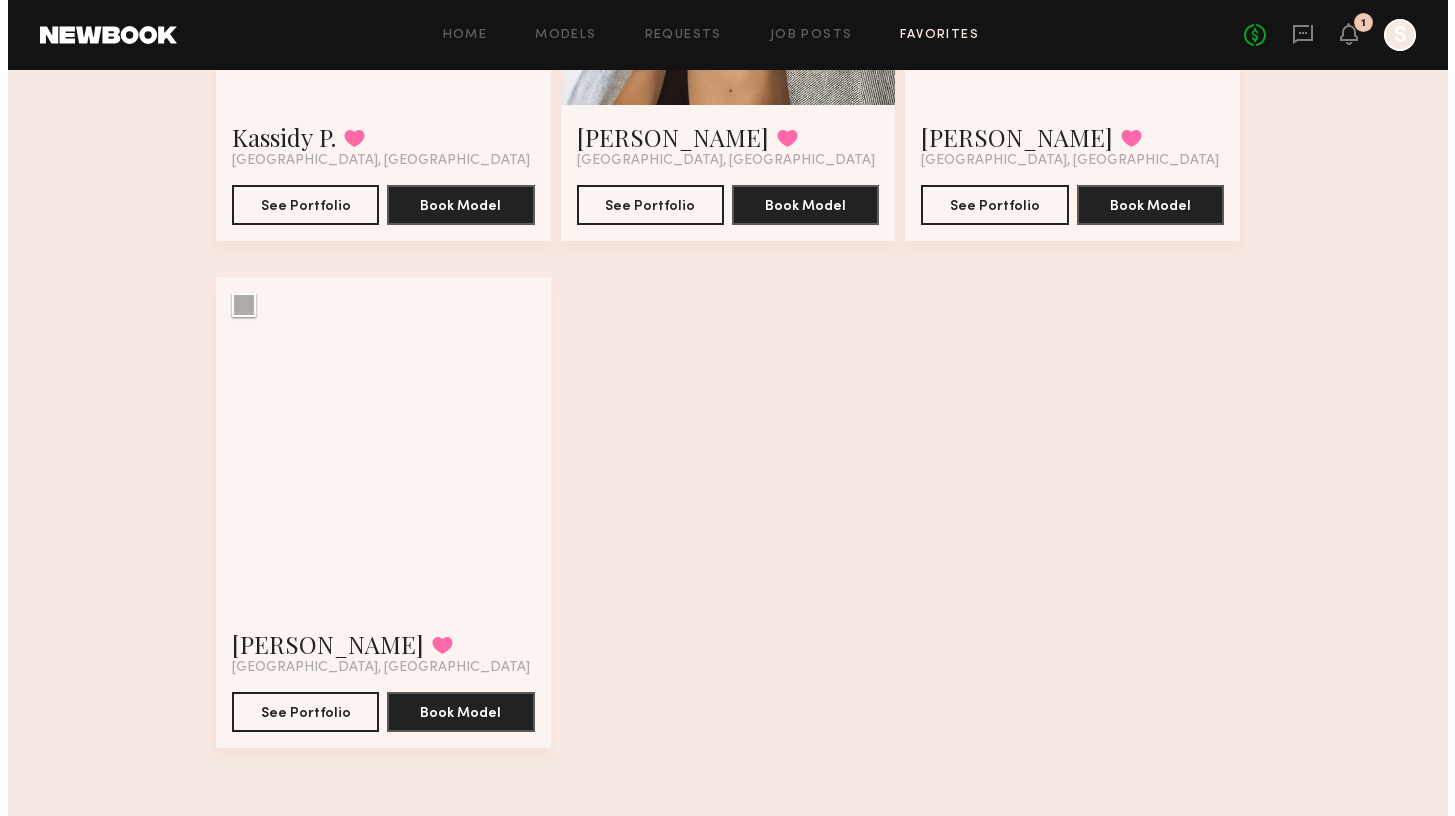 scroll, scrollTop: 0, scrollLeft: 0, axis: both 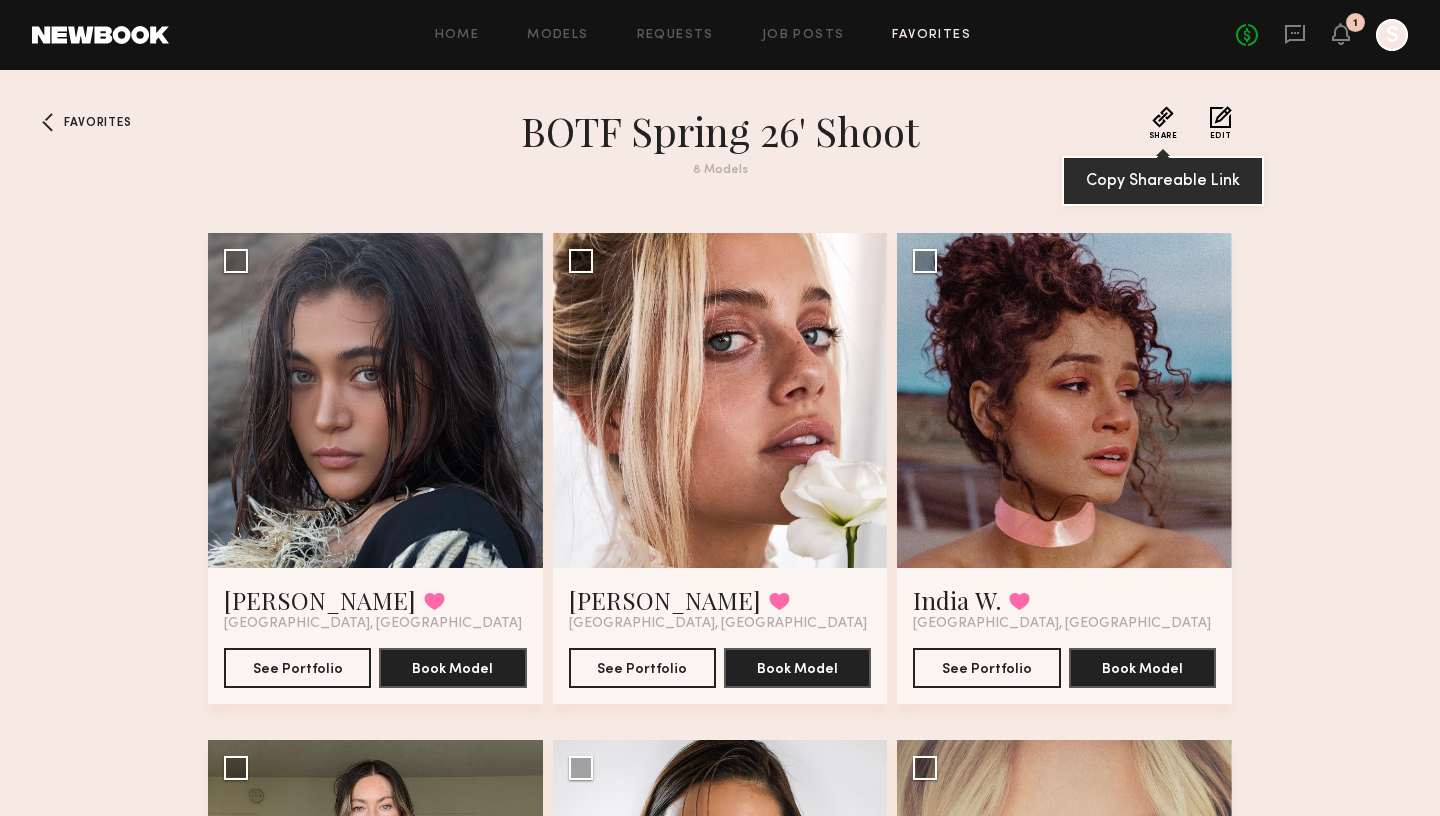 click on "Share" 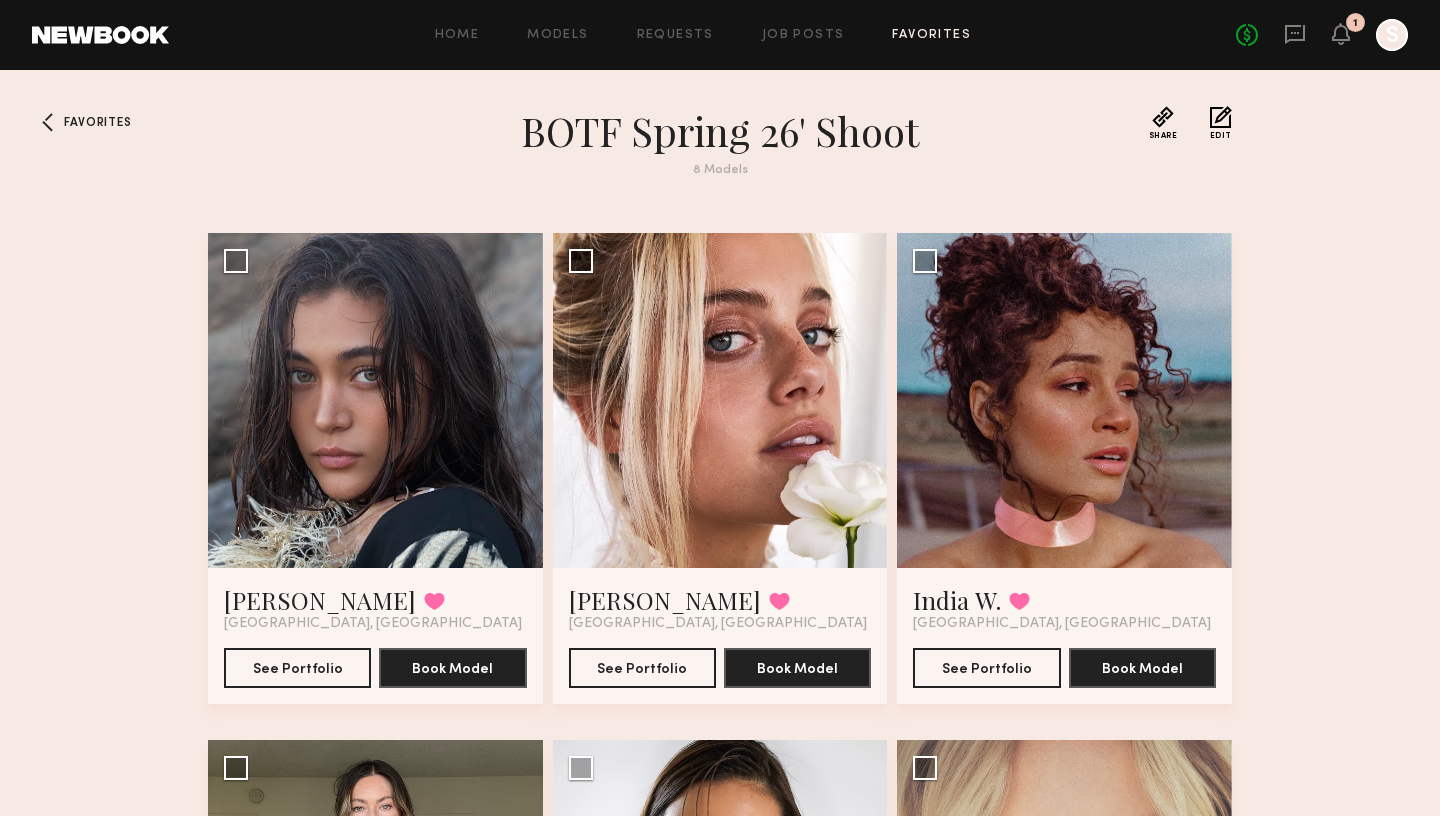 click on "Edit" 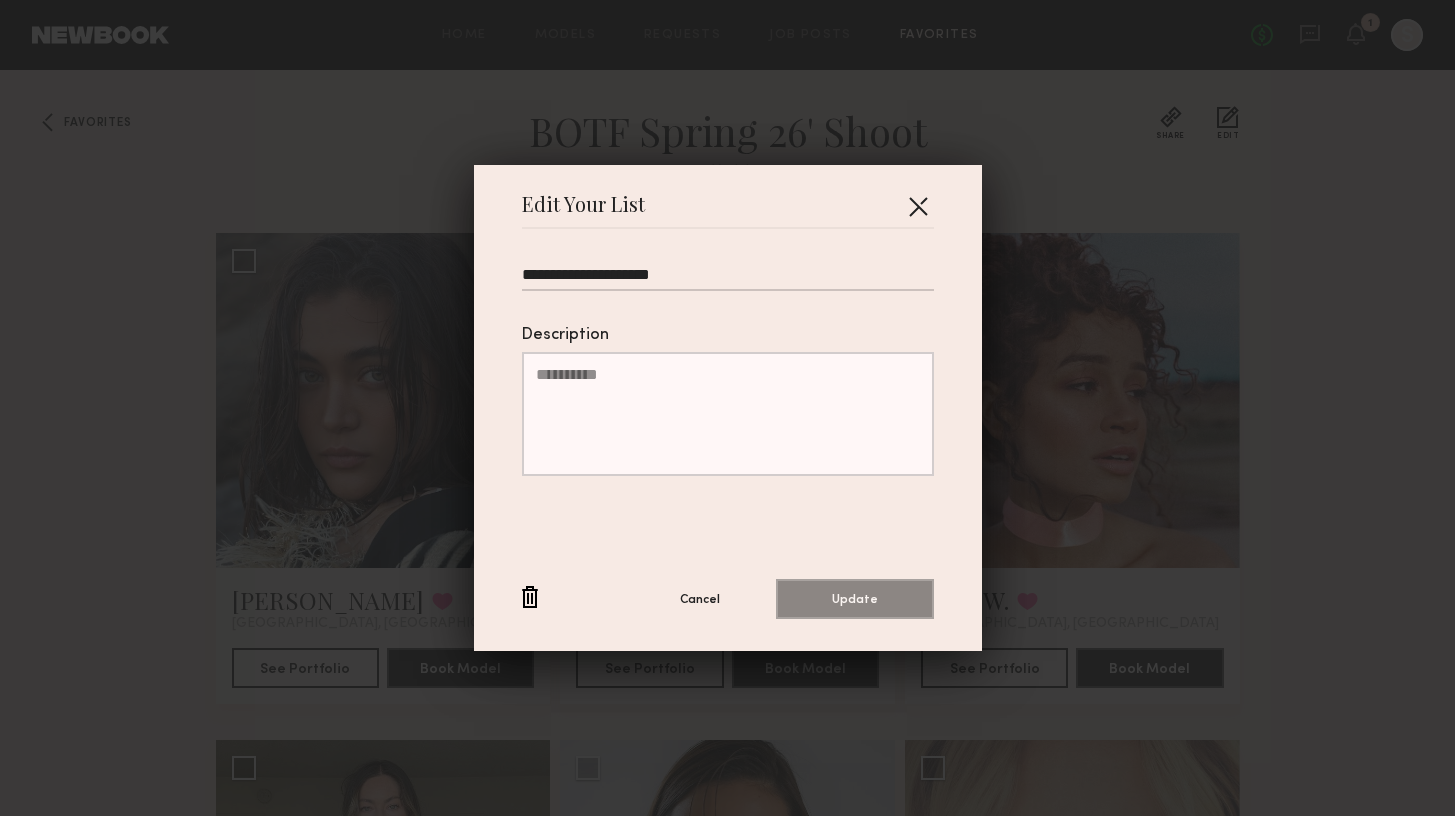 click at bounding box center (918, 206) 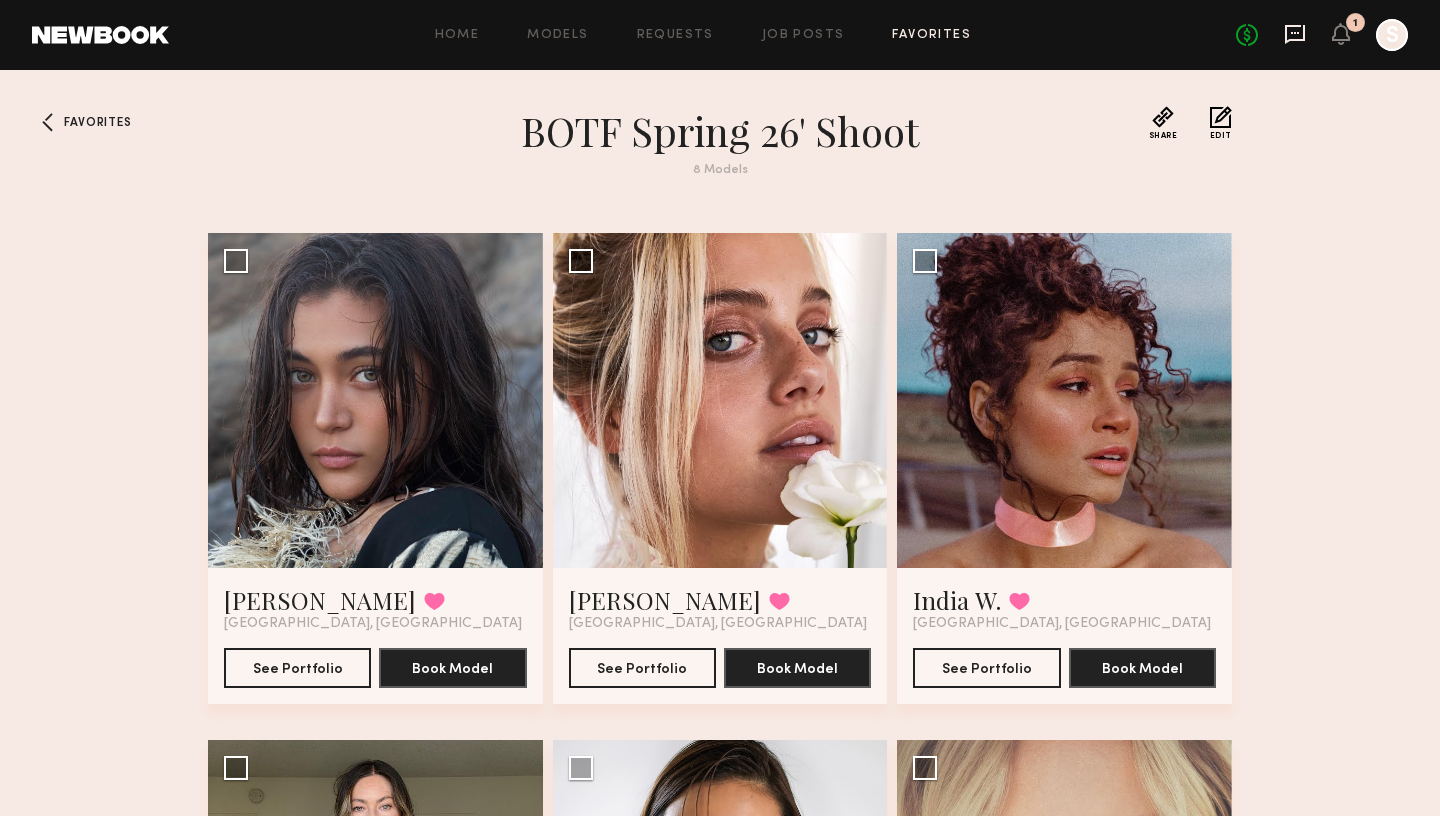 click 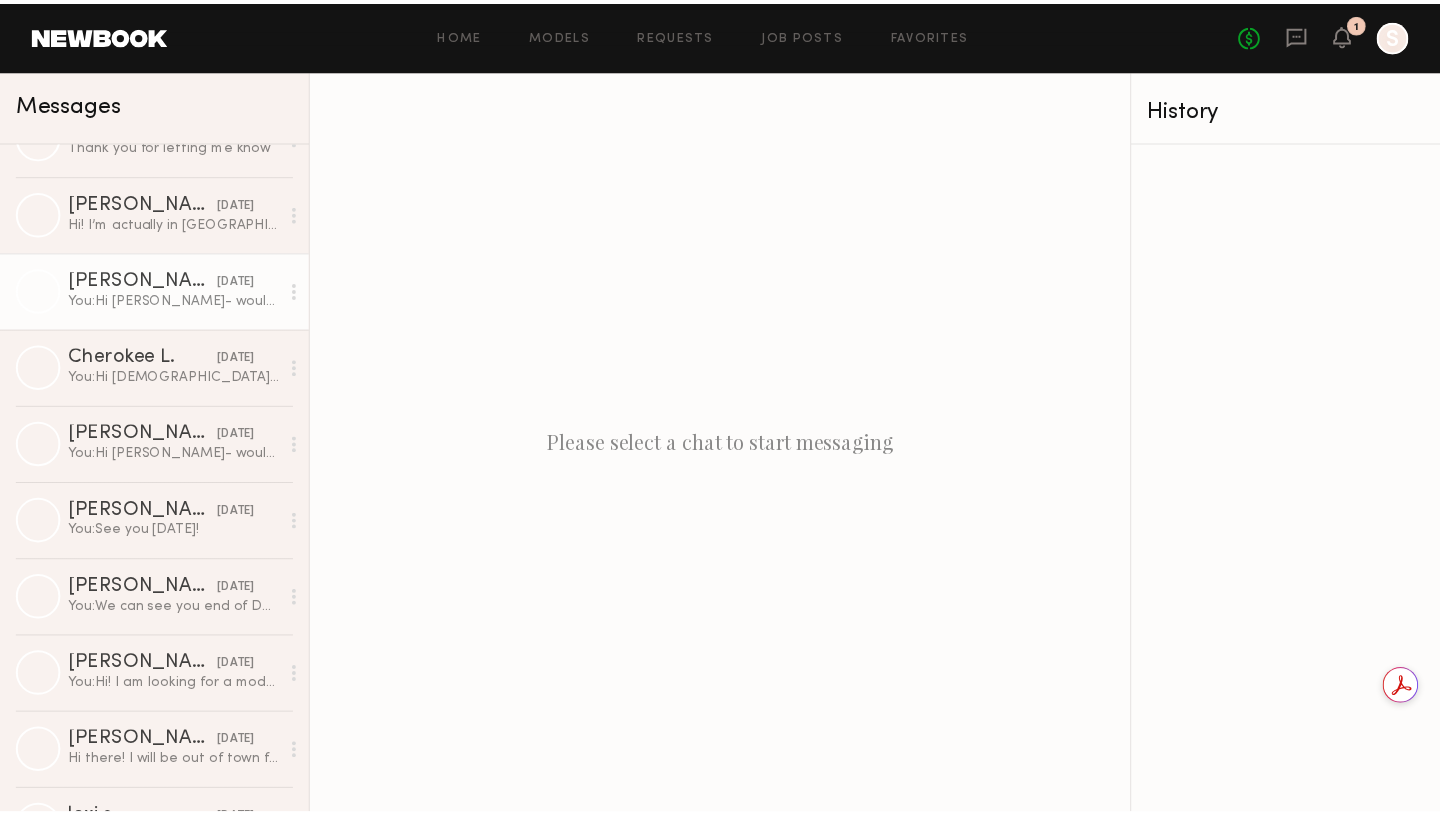 scroll, scrollTop: 404, scrollLeft: 0, axis: vertical 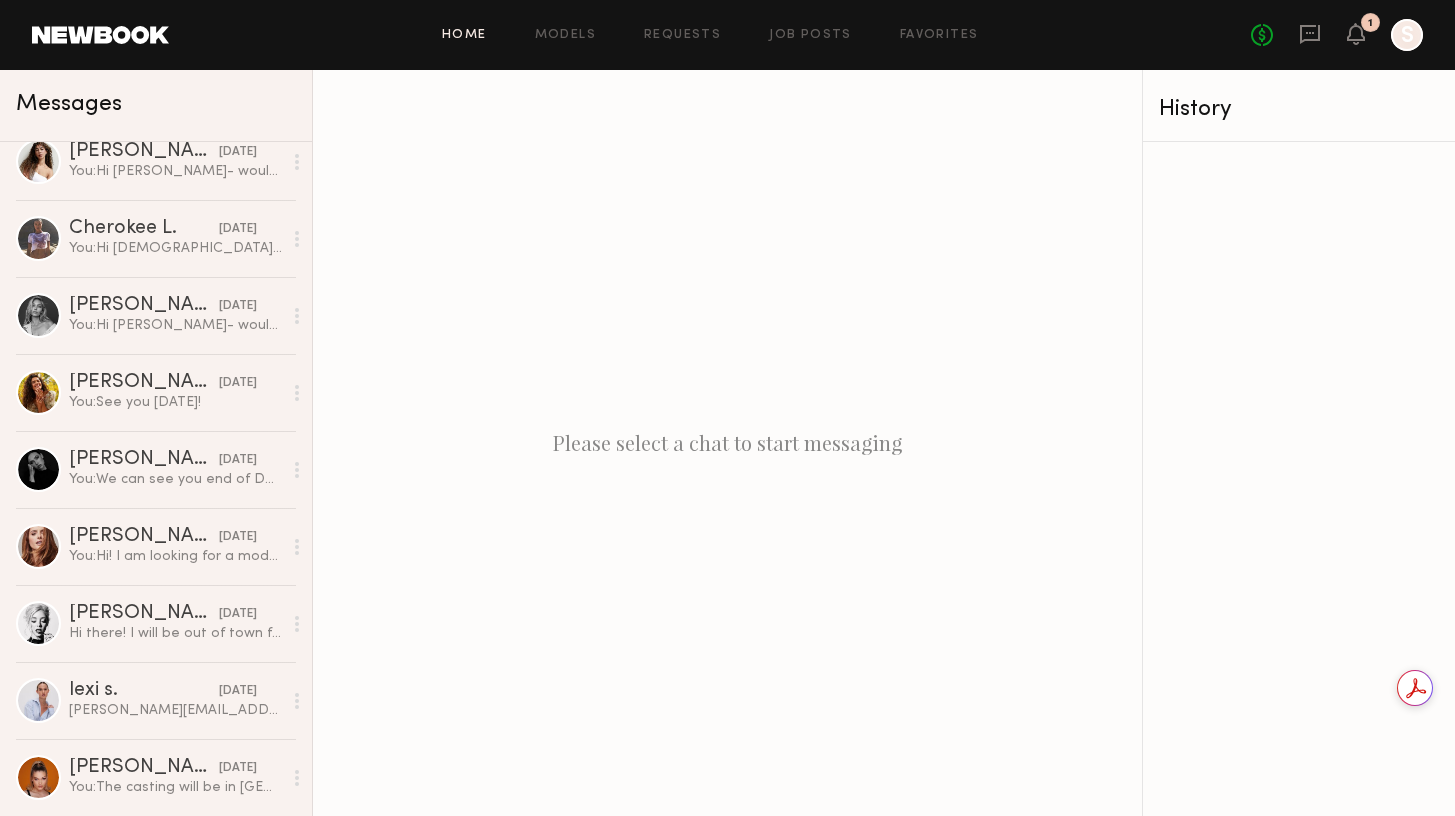 click on "Home" 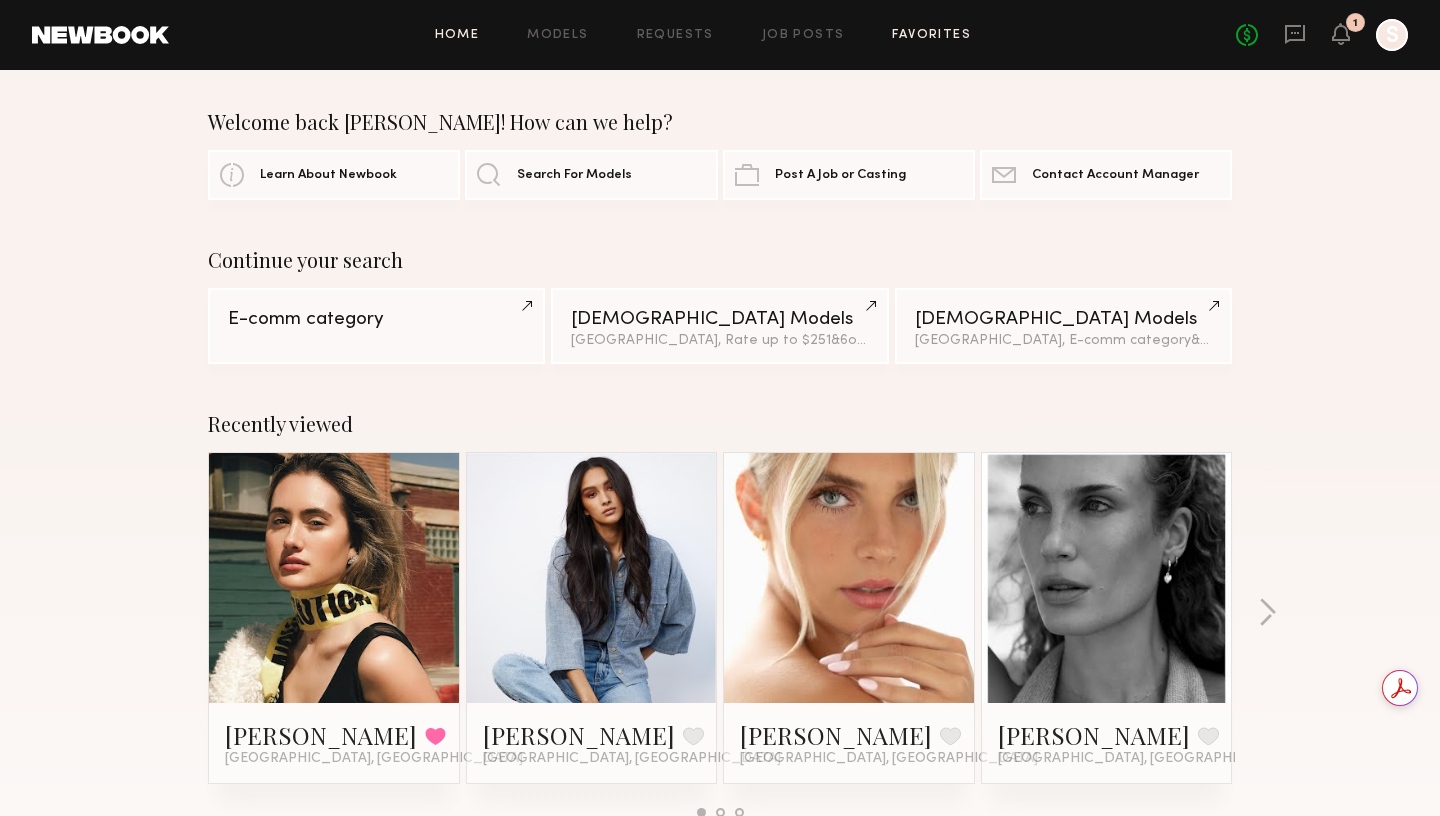 click on "Favorites" 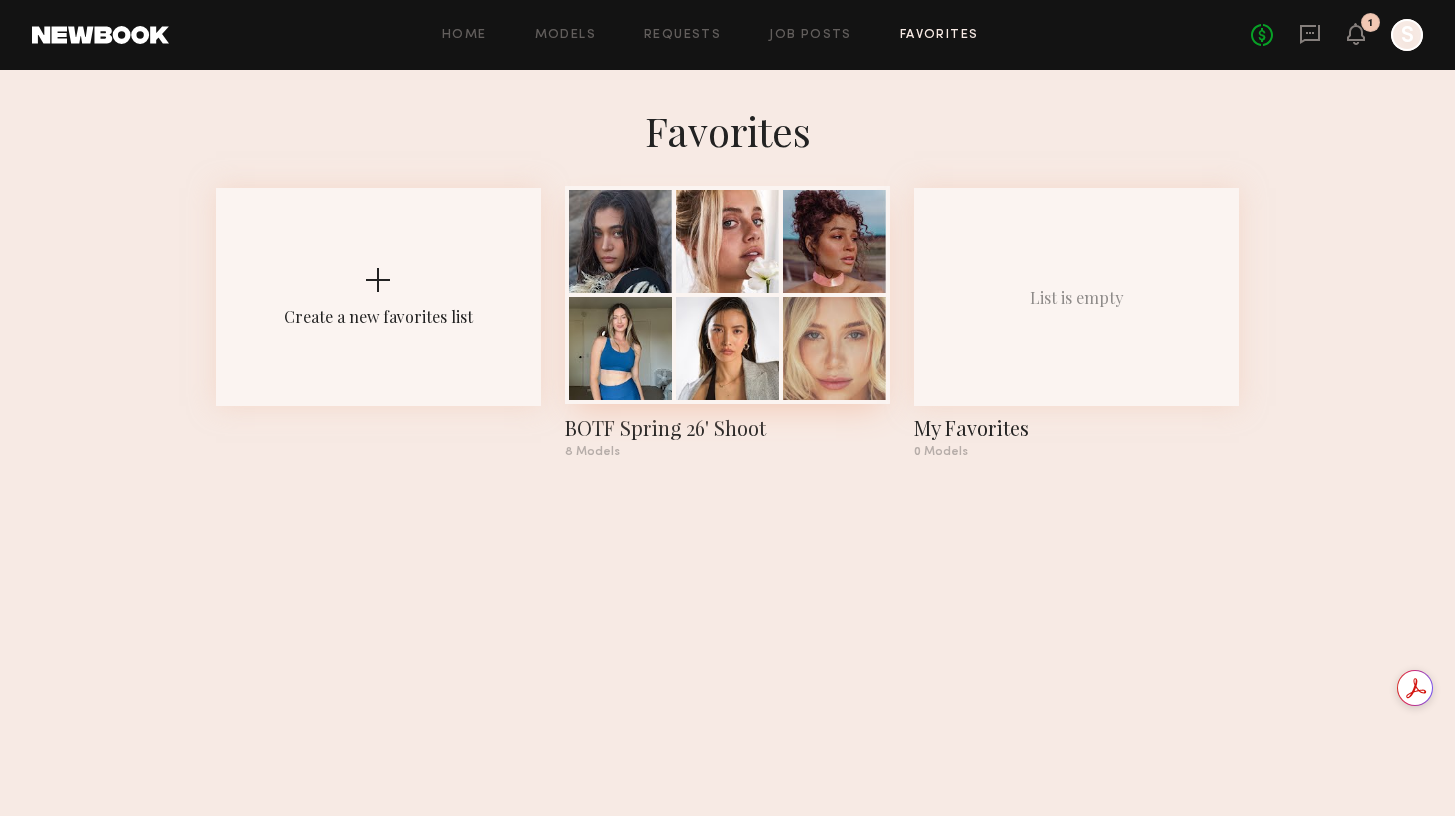 click 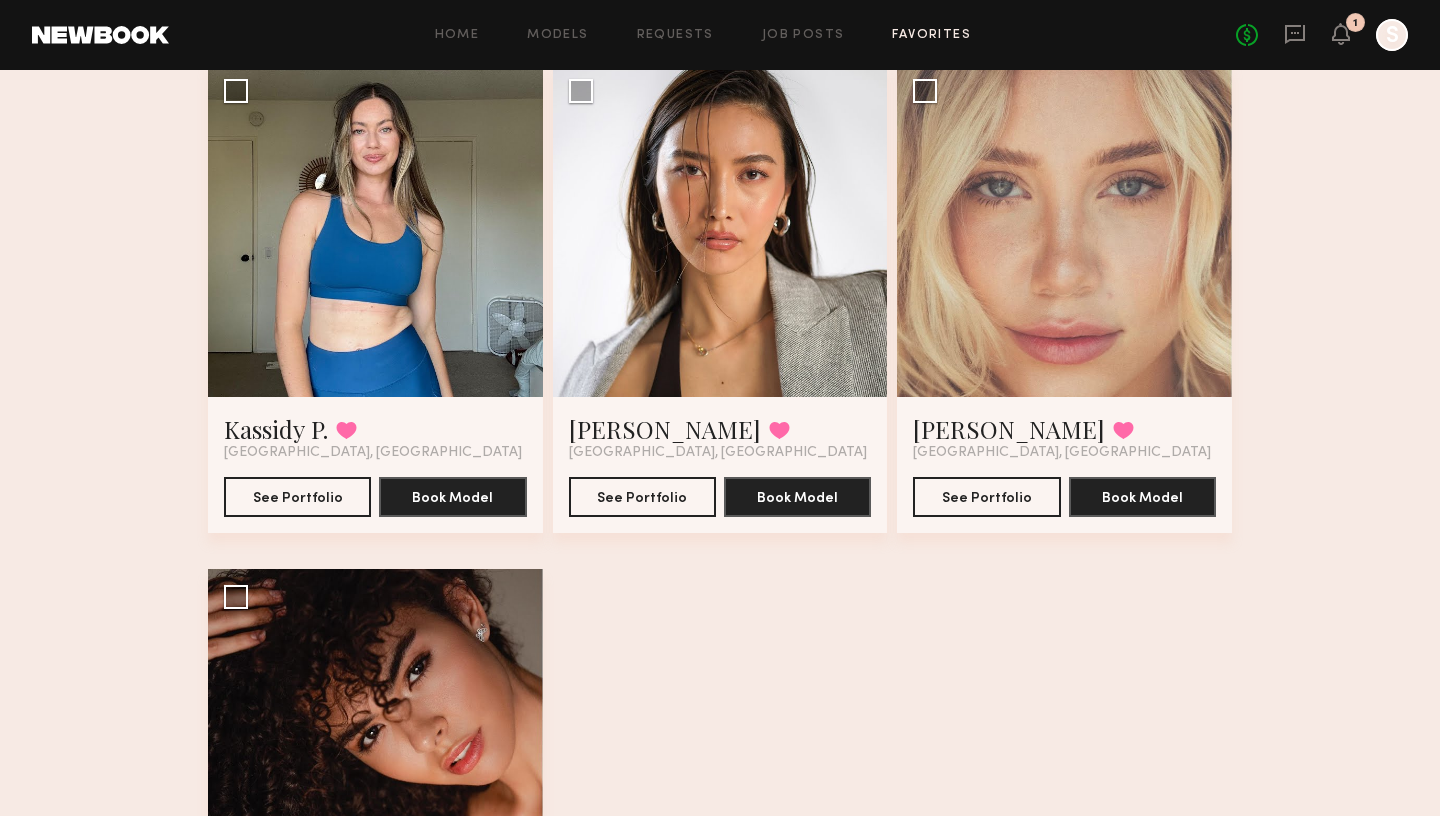 scroll, scrollTop: 682, scrollLeft: 0, axis: vertical 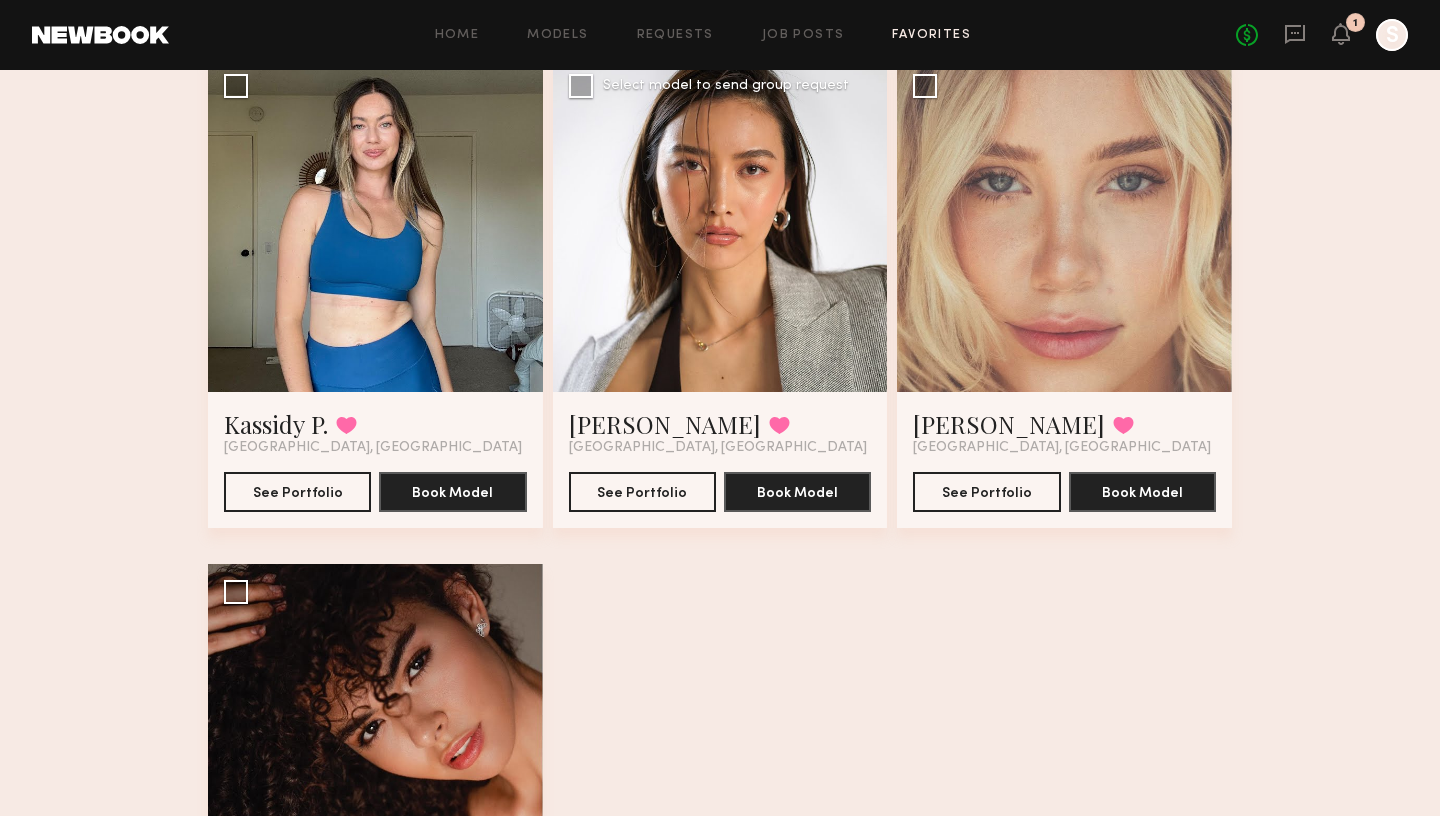 click 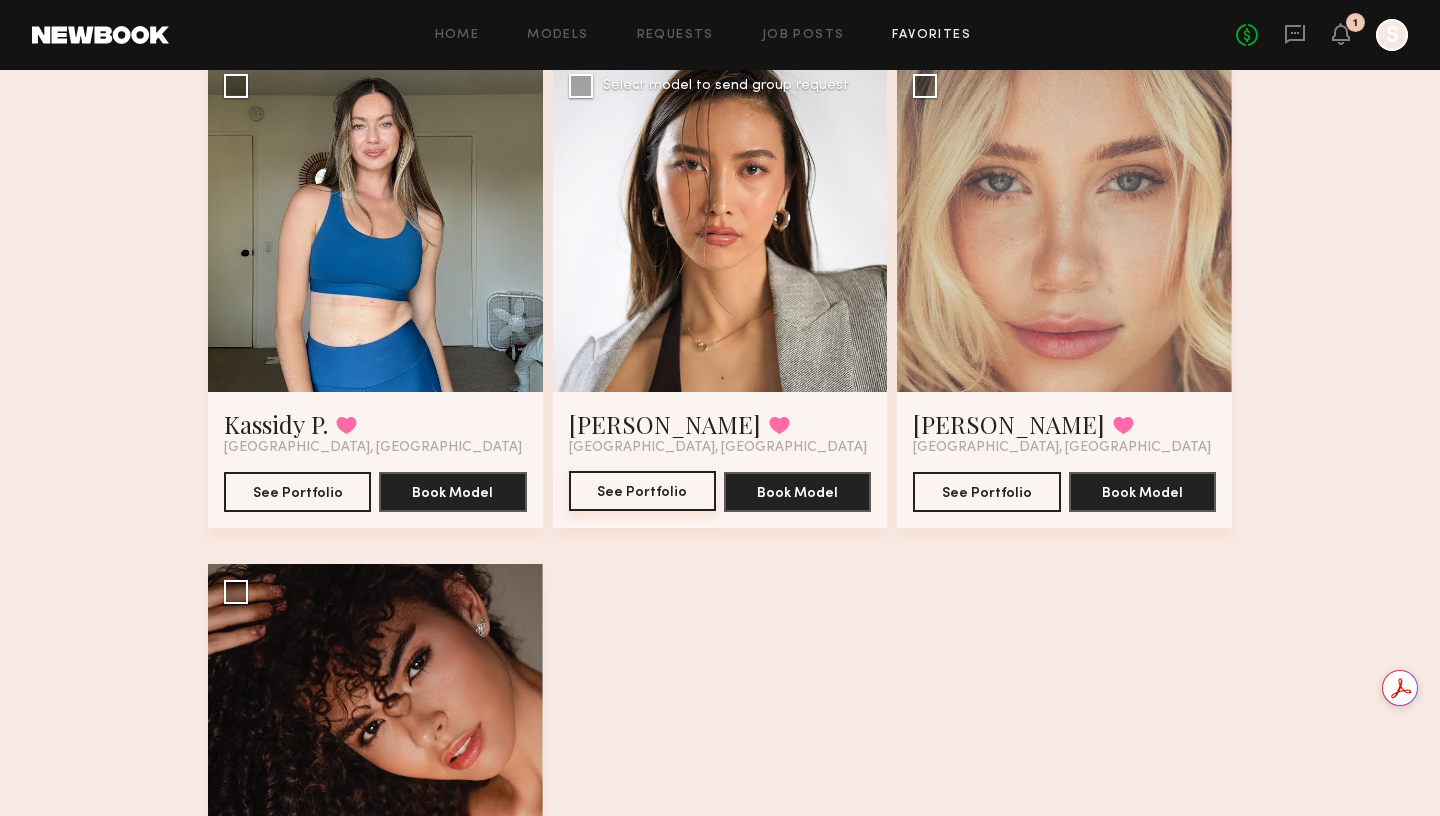 click on "See Portfolio" 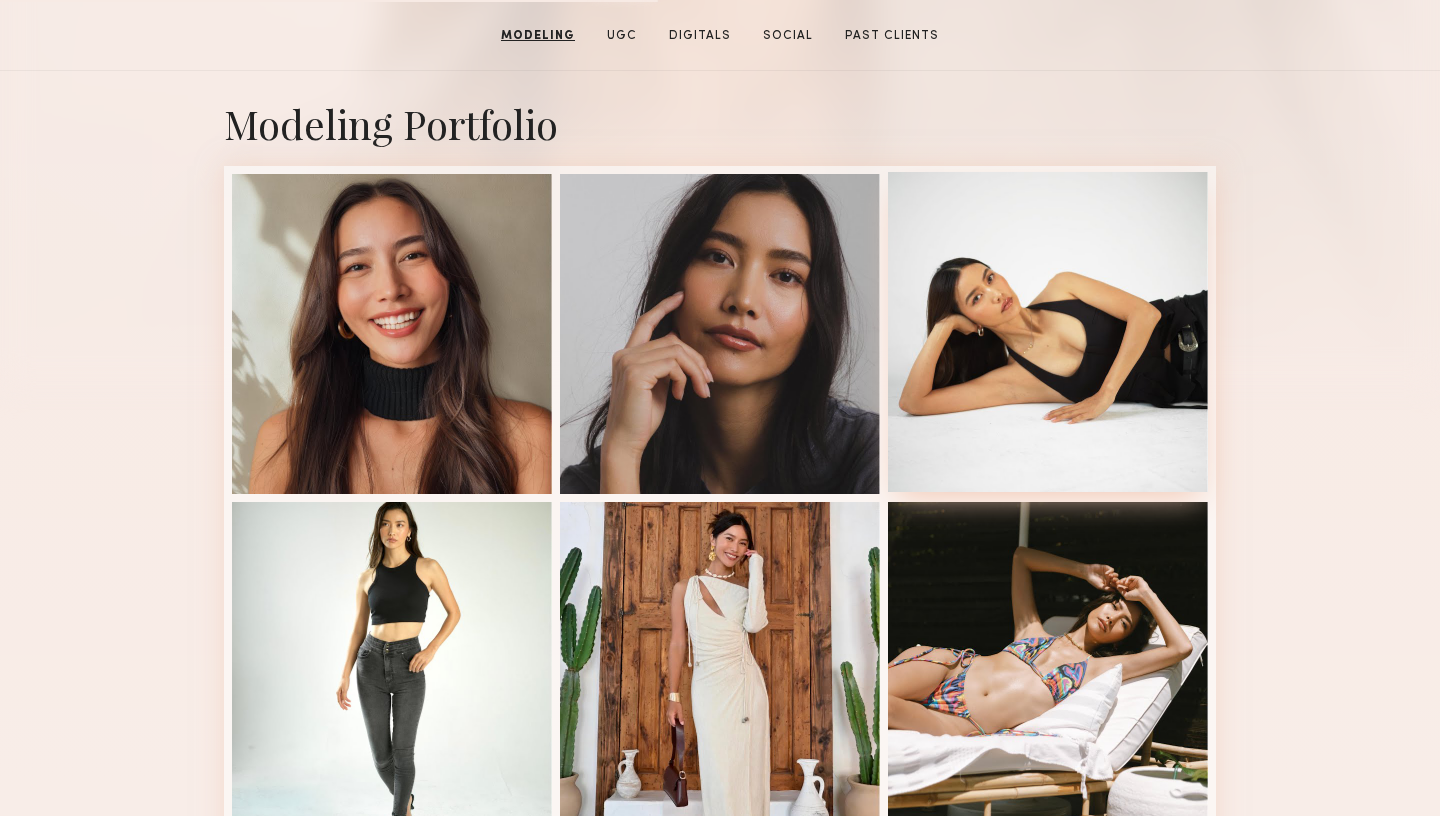 scroll, scrollTop: 0, scrollLeft: 0, axis: both 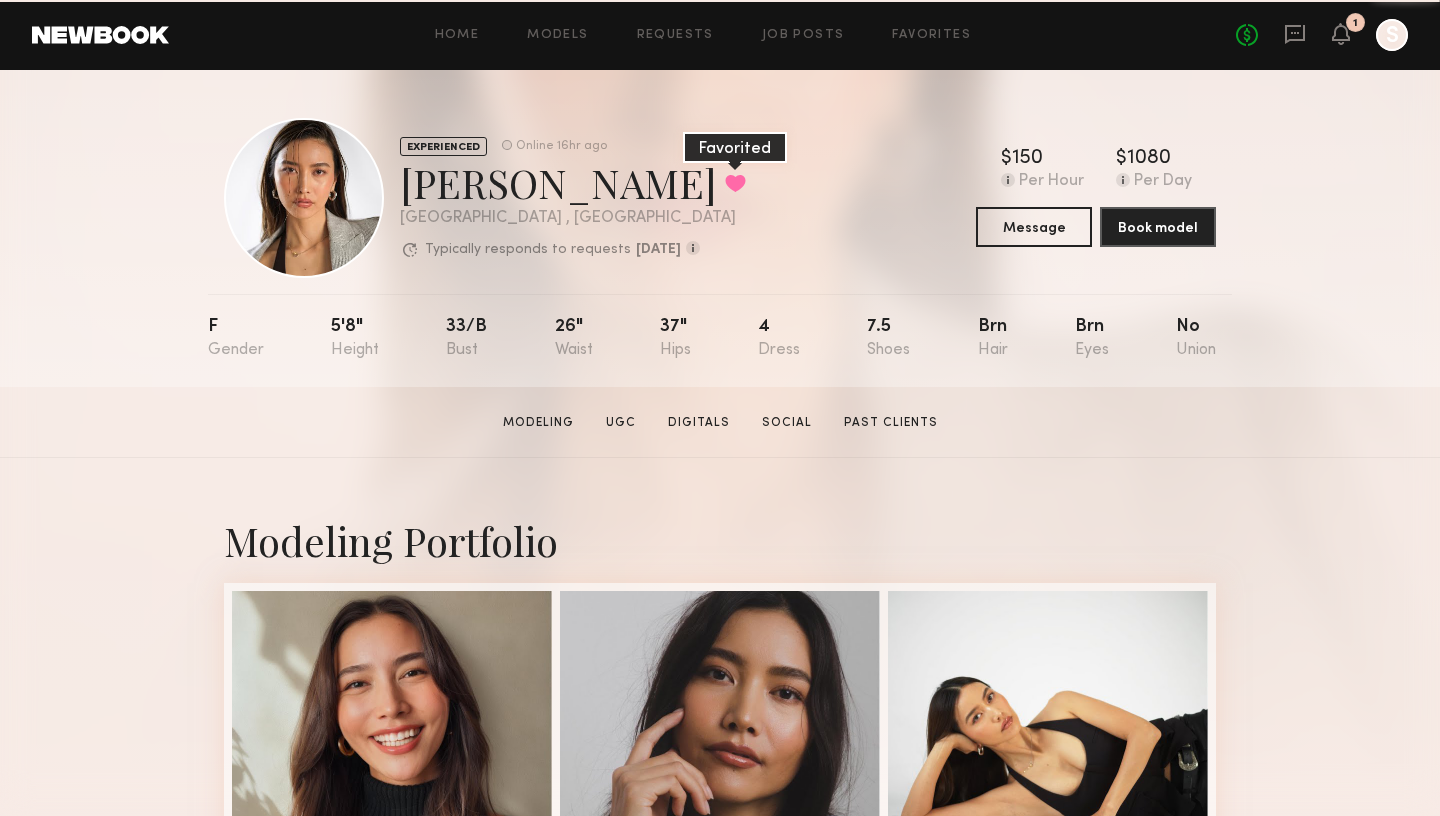 click 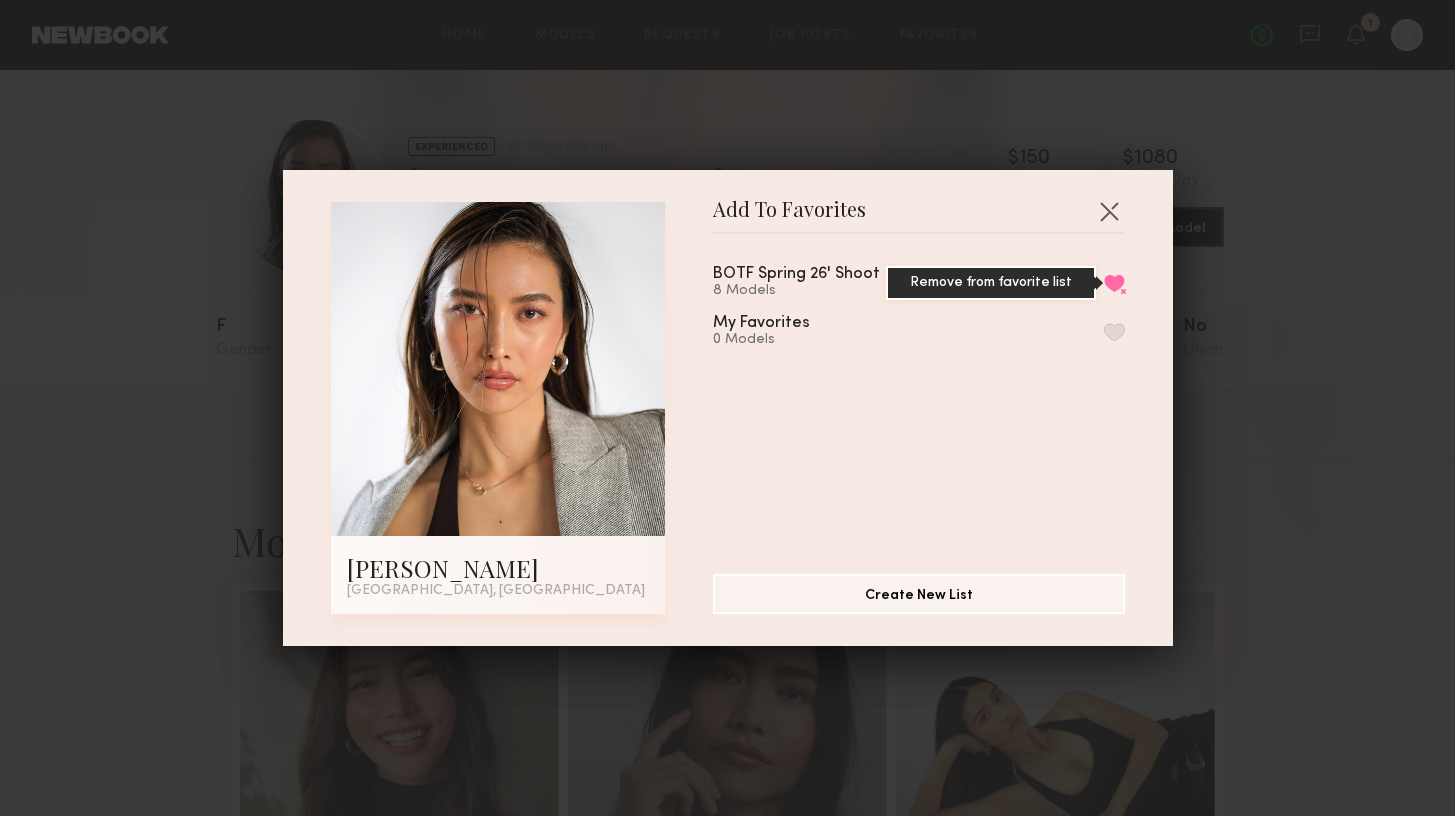 click on "Remove from favorite list" at bounding box center (1114, 283) 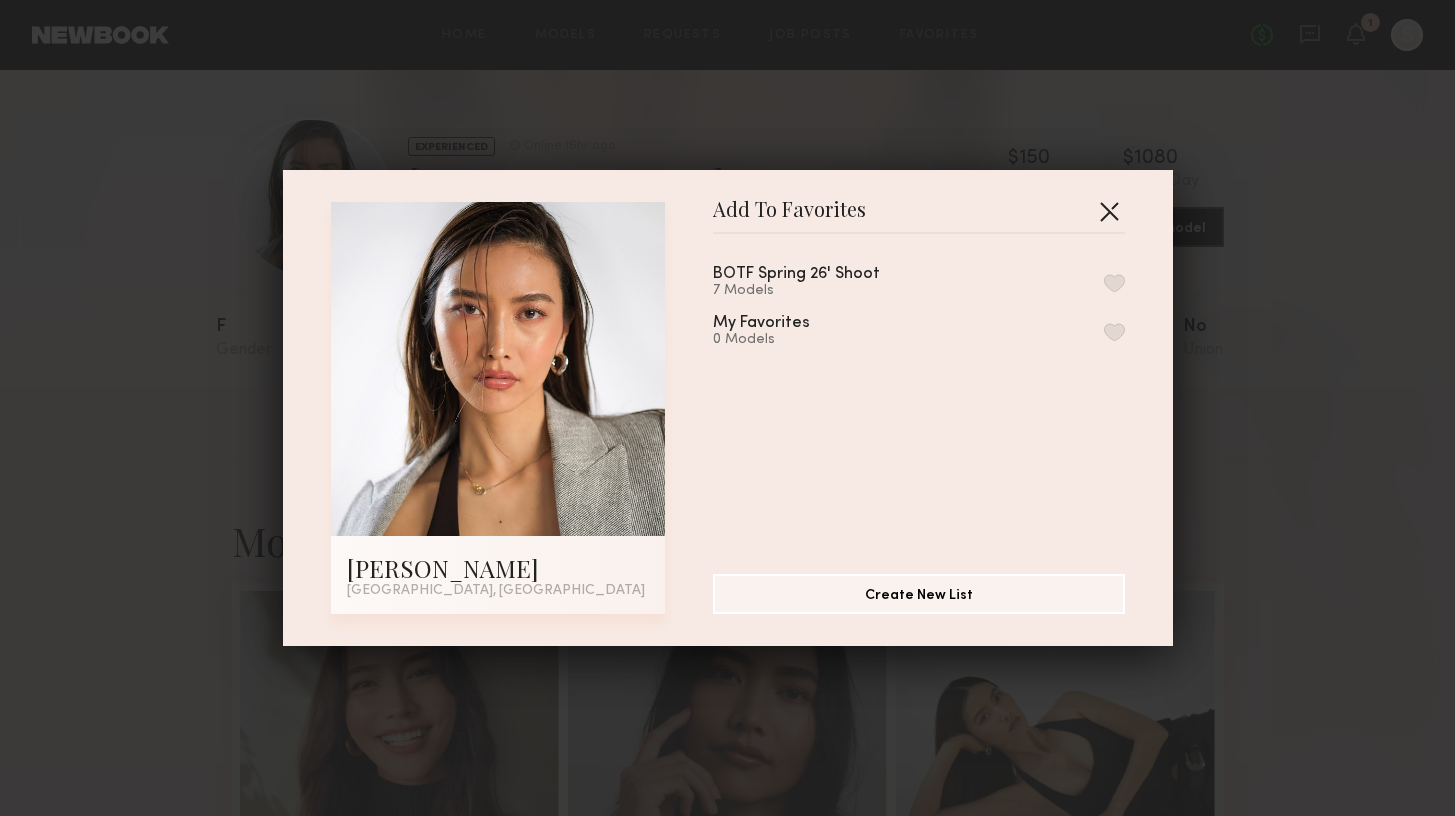 click at bounding box center (1109, 211) 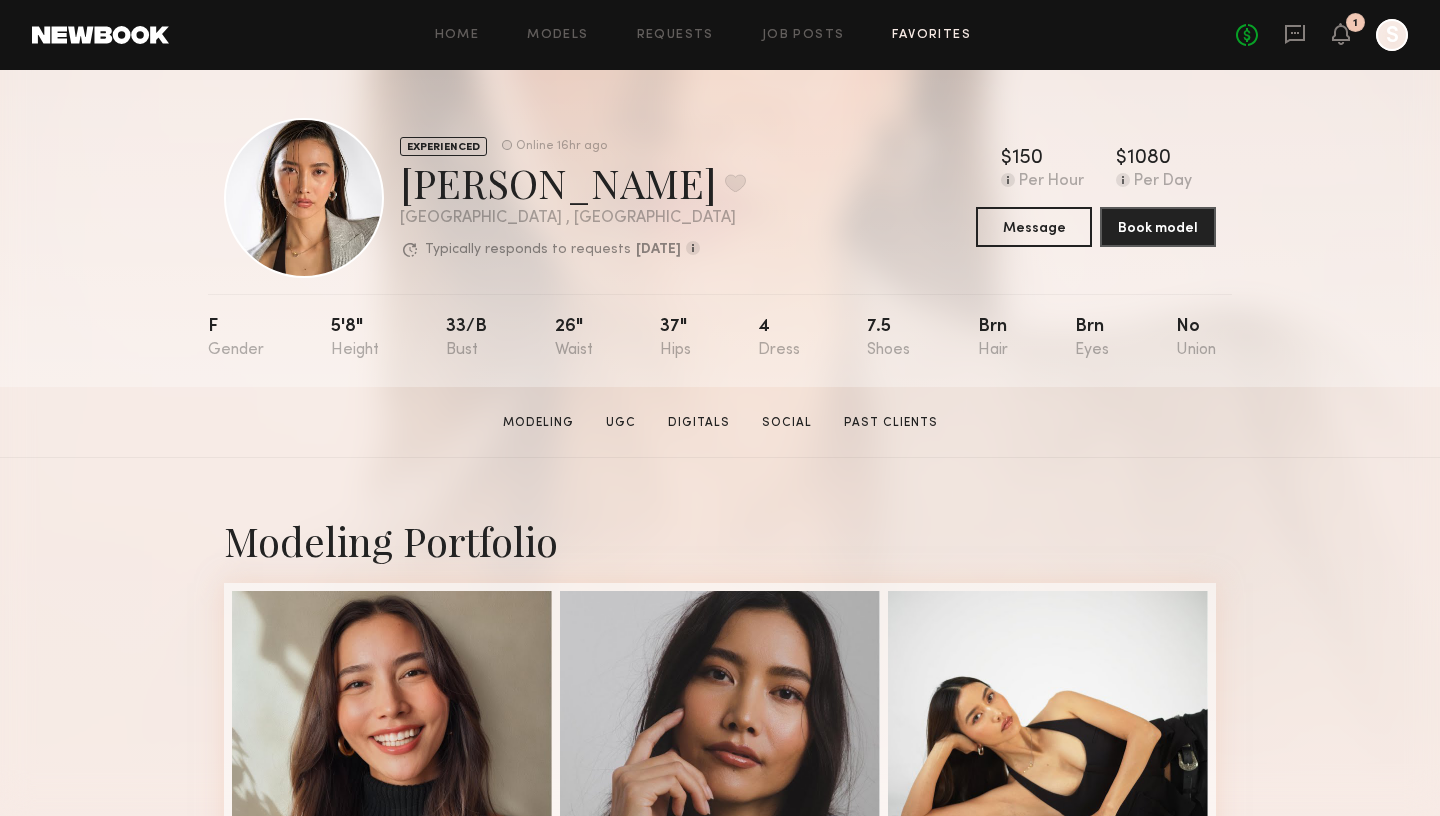 click on "Favorites" 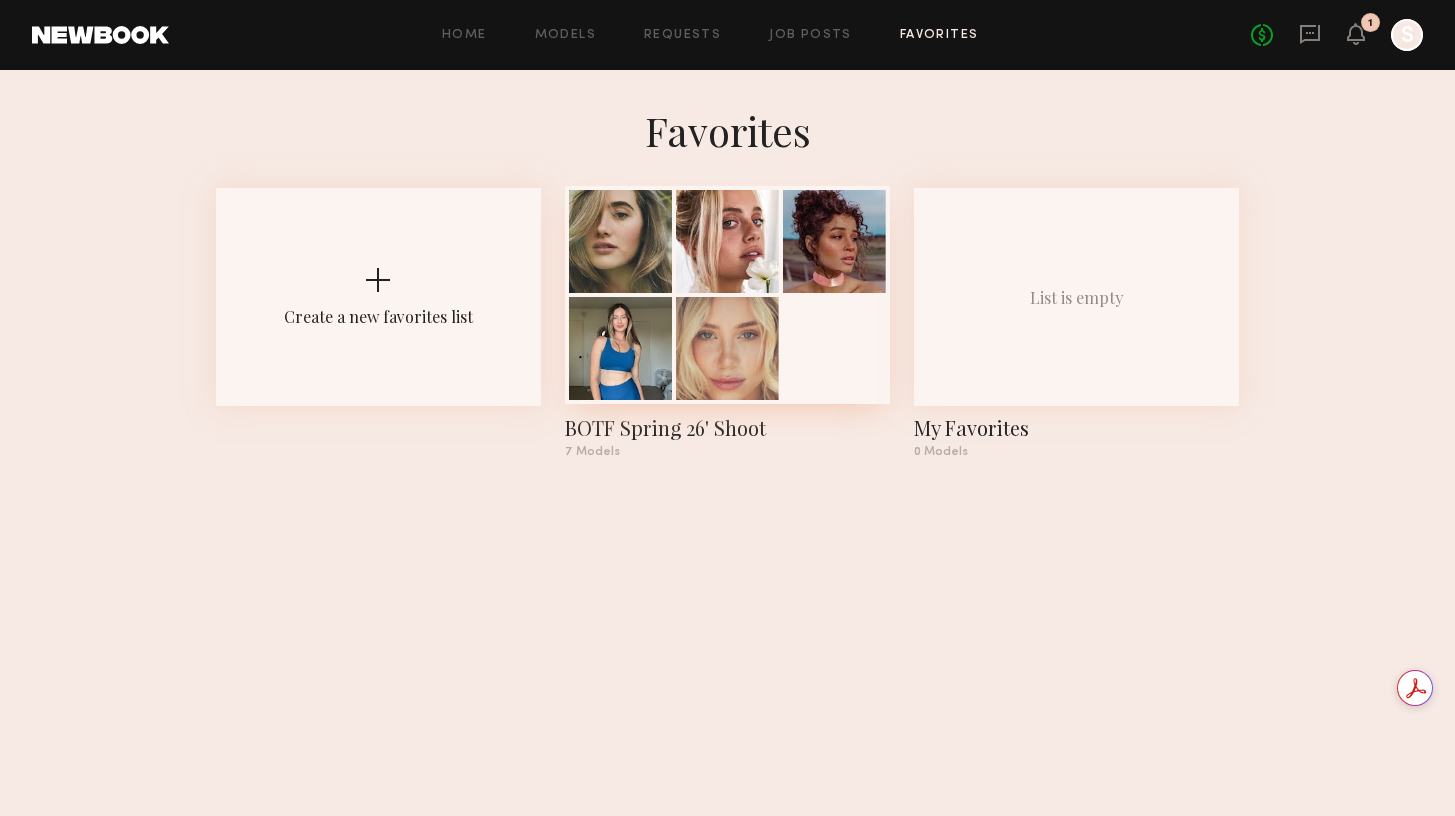 click 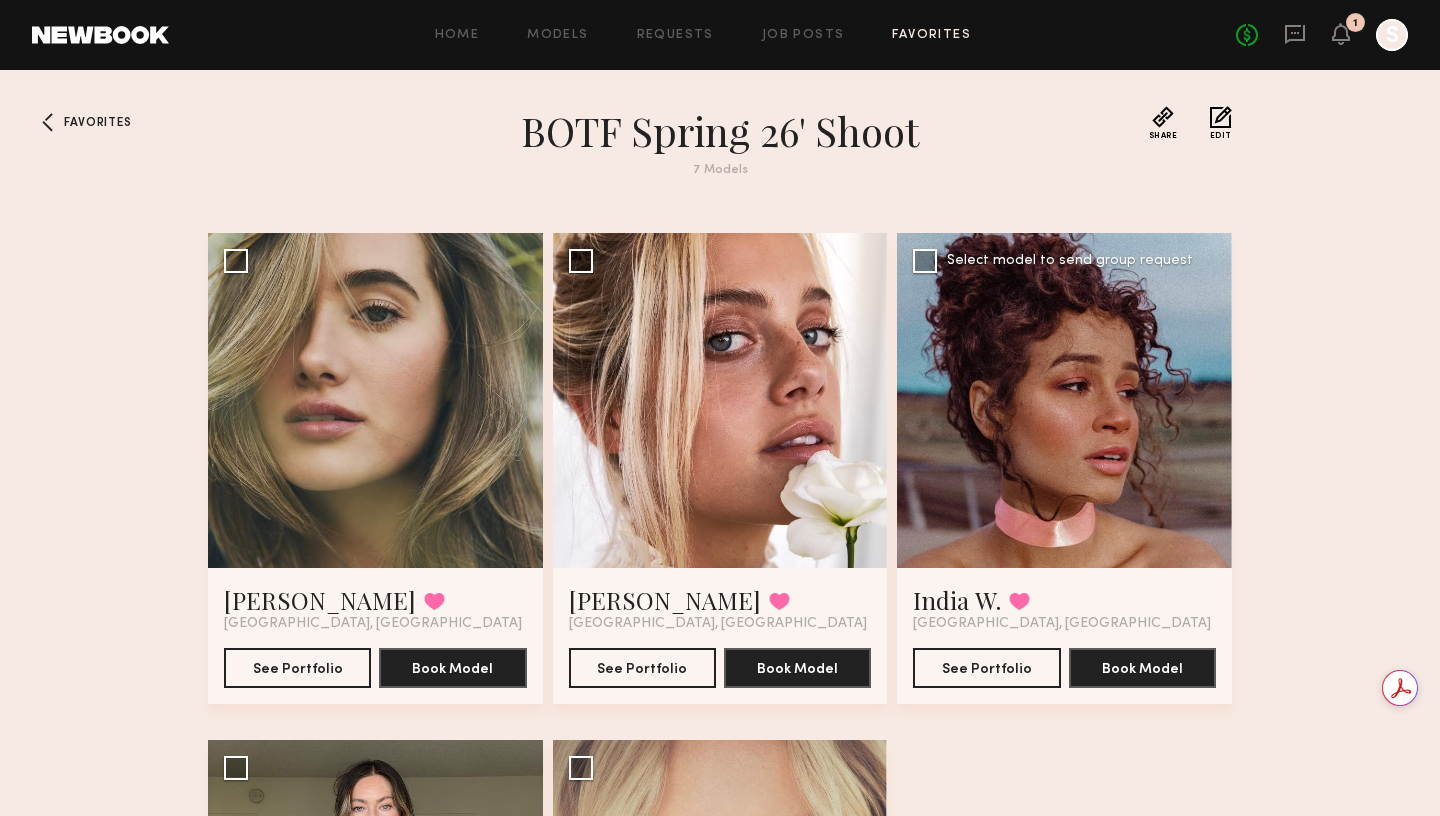 click 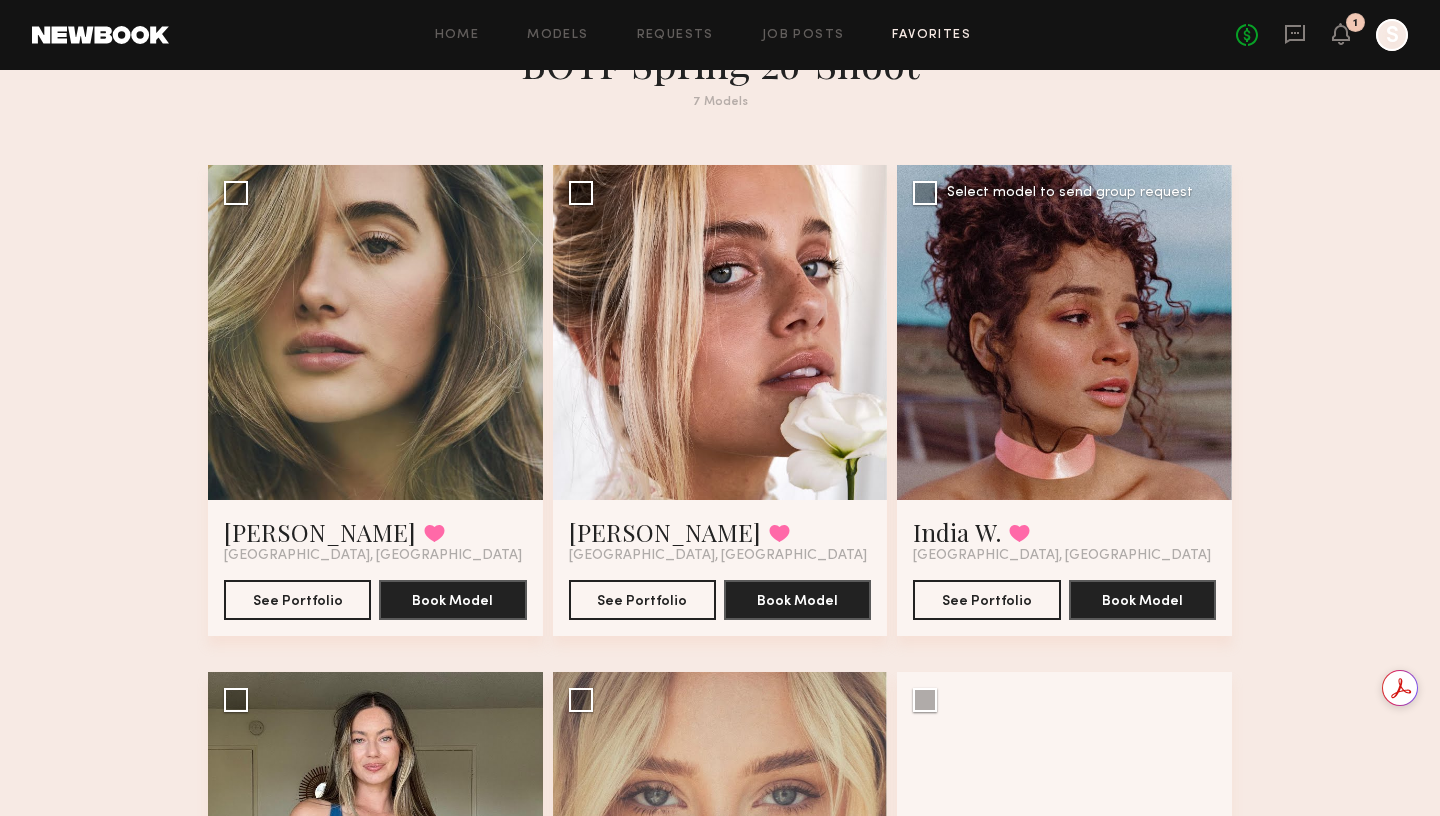 scroll, scrollTop: 0, scrollLeft: 0, axis: both 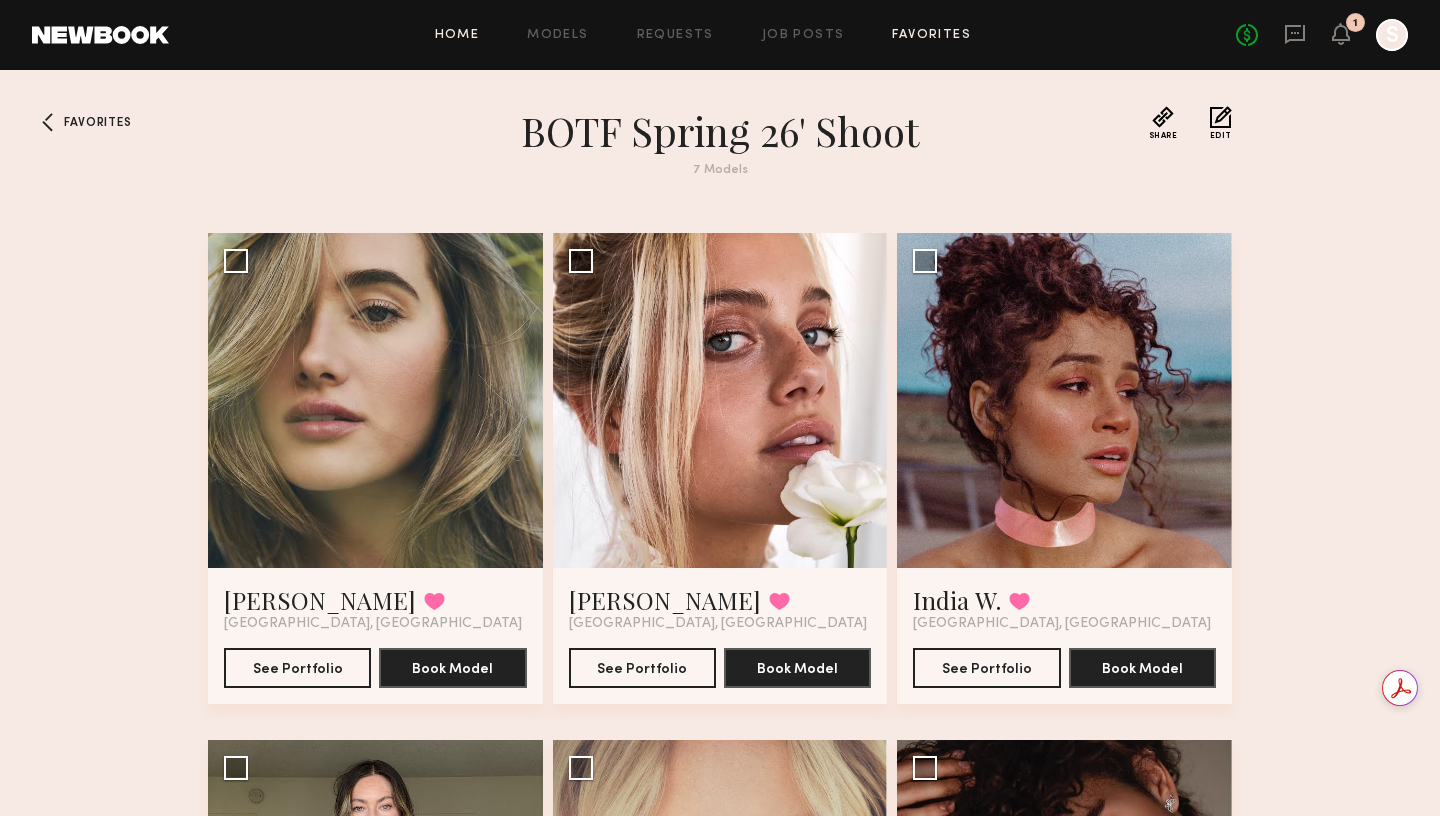 click on "Home" 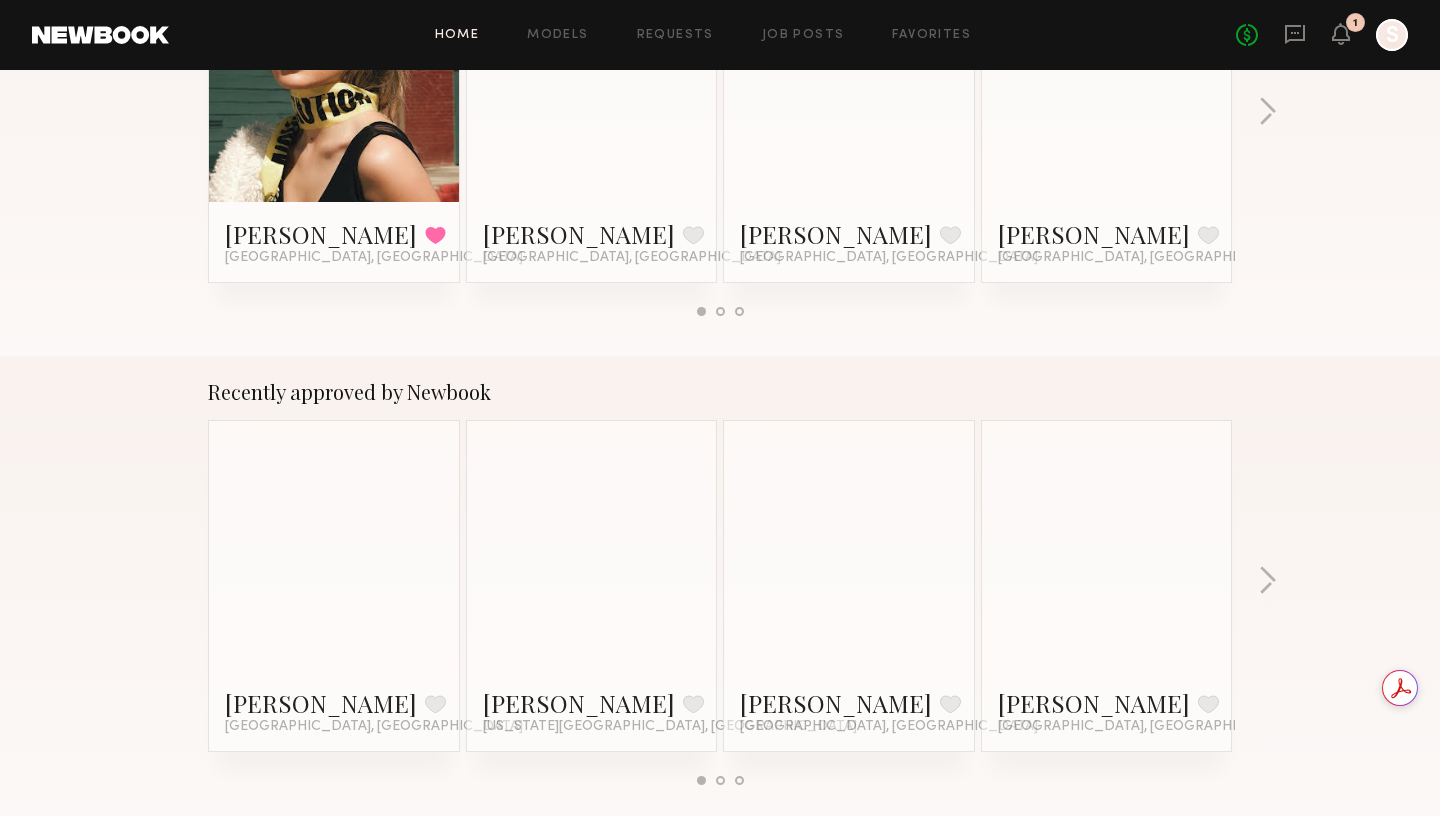 scroll, scrollTop: 527, scrollLeft: 0, axis: vertical 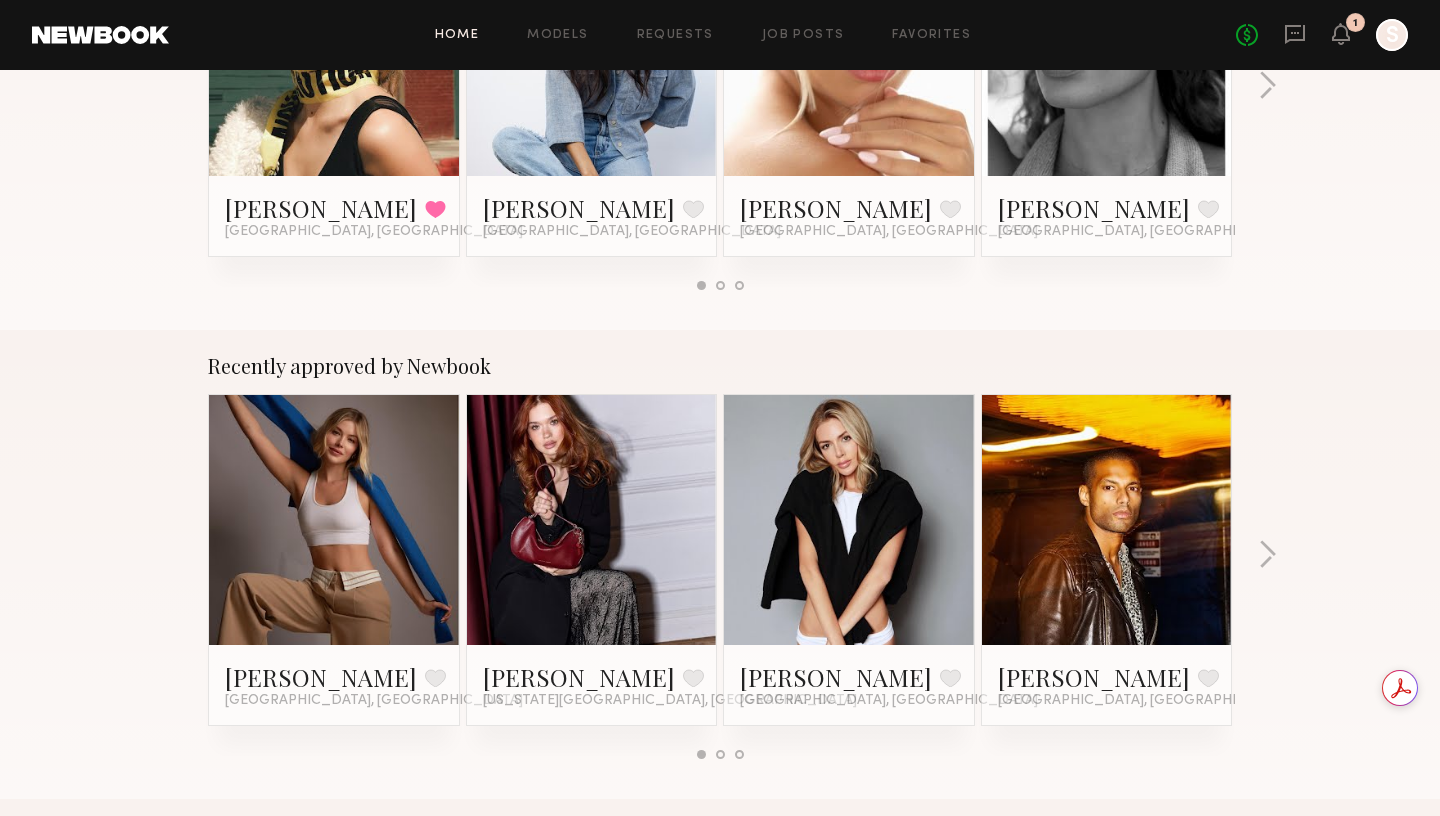 click 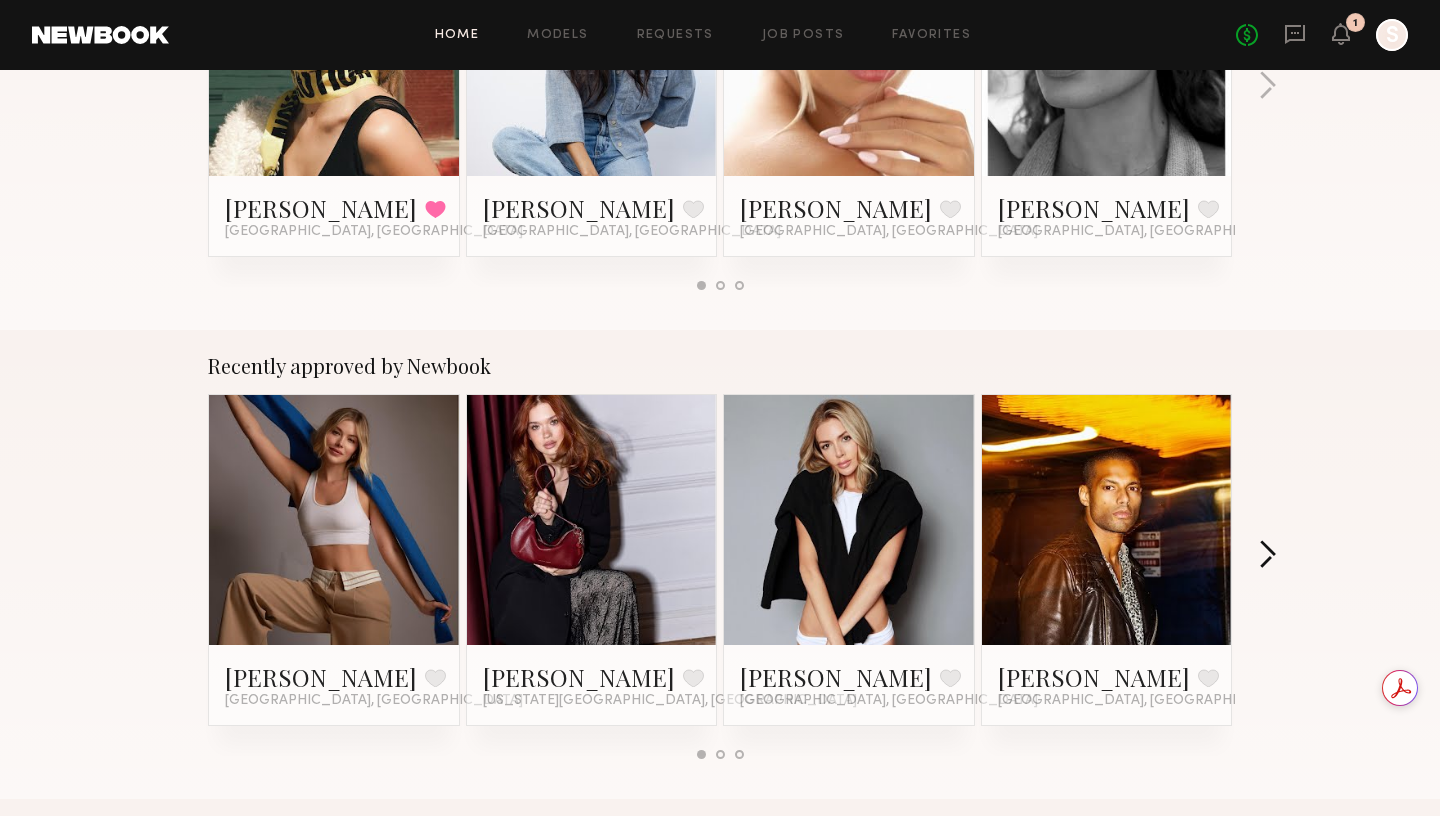 click 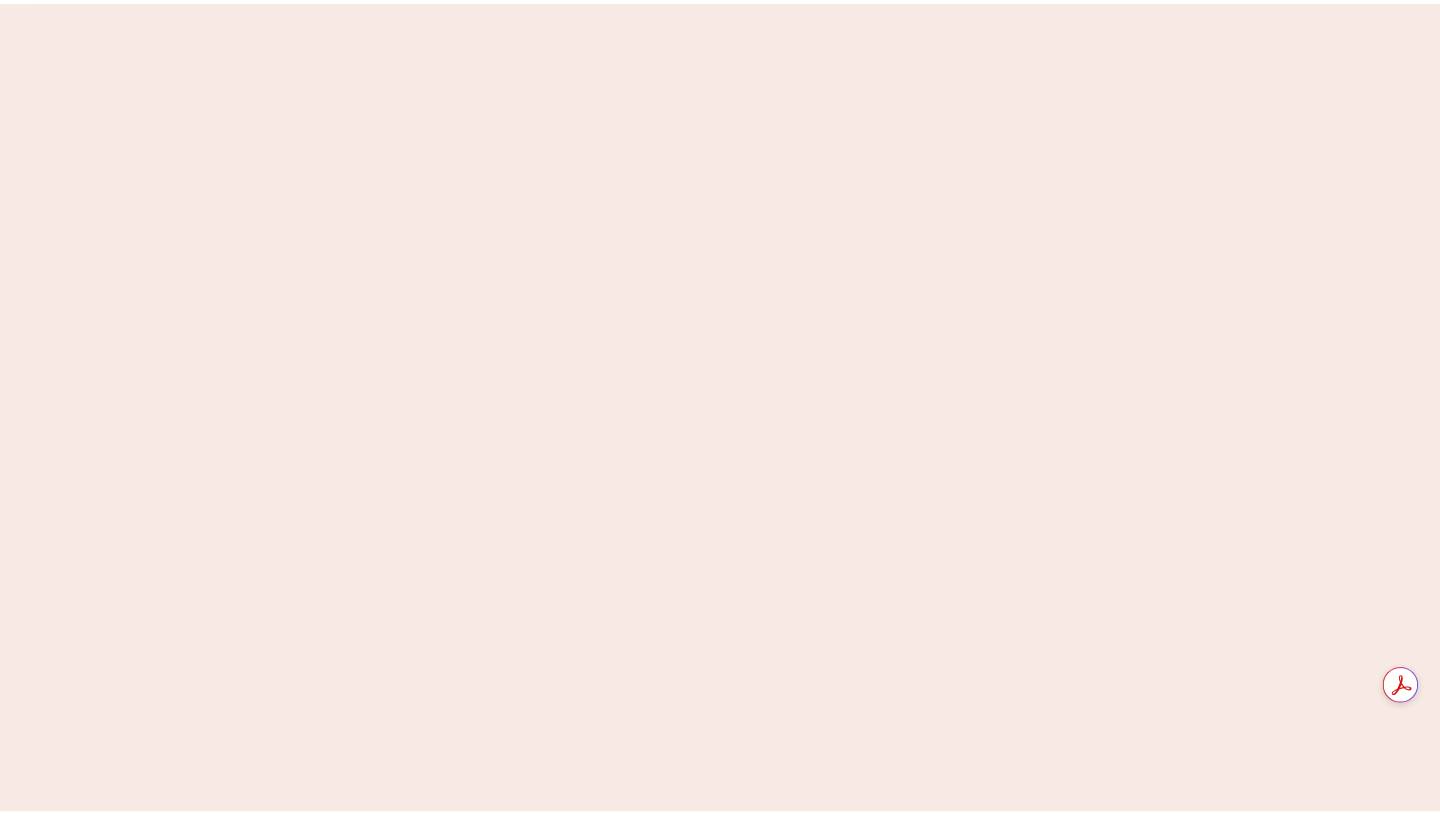 scroll, scrollTop: 0, scrollLeft: 0, axis: both 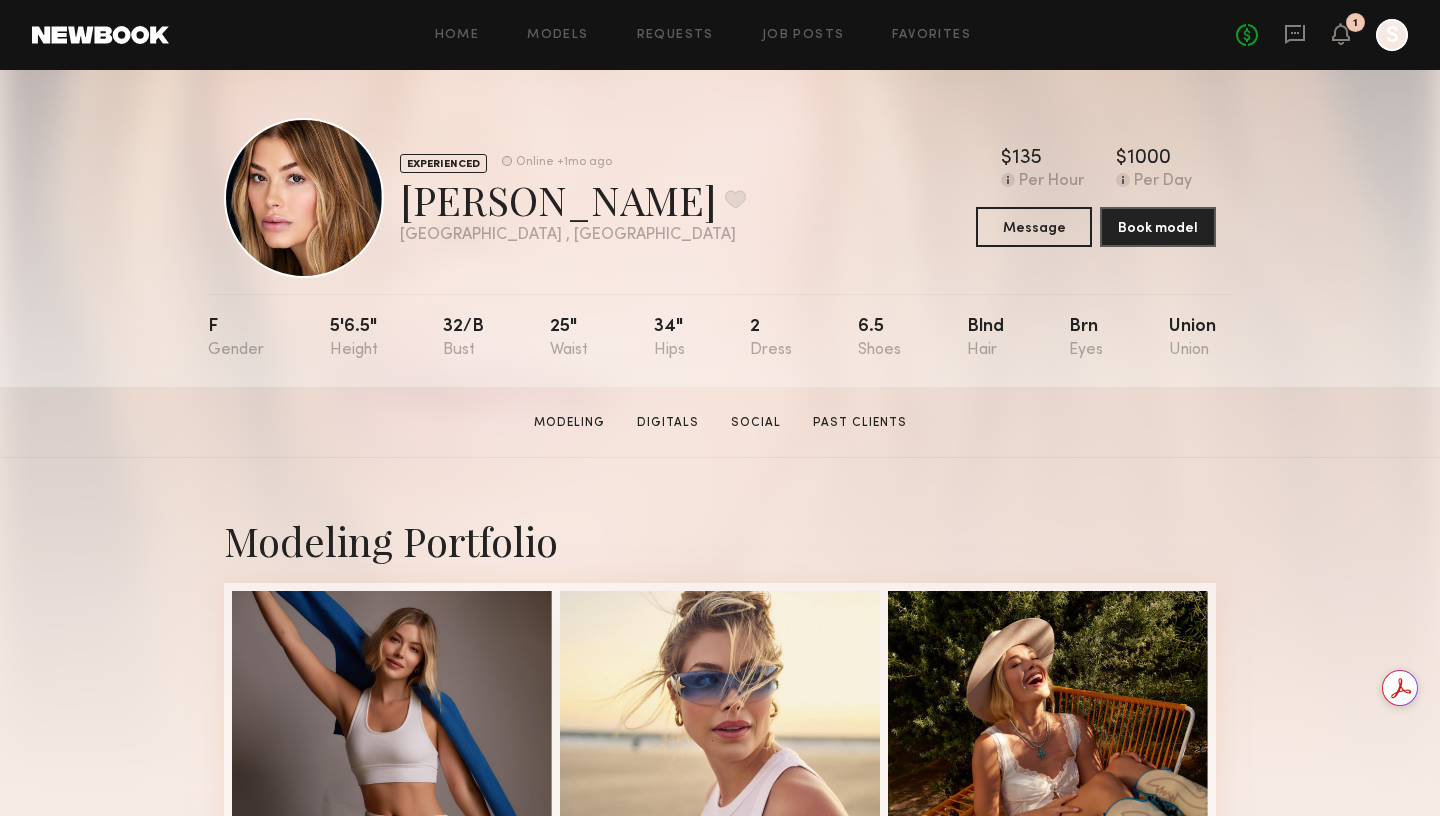 click on "EXPERIENCED Online +1mo ago  [PERSON_NAME]  Favorite [GEOGRAPHIC_DATA] , [GEOGRAPHIC_DATA]  Online +1mo ago  $   Typical rate set by model.  Can vary by project & usage.  135 Per Hour  $   Typical rate set by model.  Can vary by project & usage.  1000 Per Day  Message  Book model  F 5'6.5" 32/b 25" 34" 2 6.5 Blnd Brn Union" 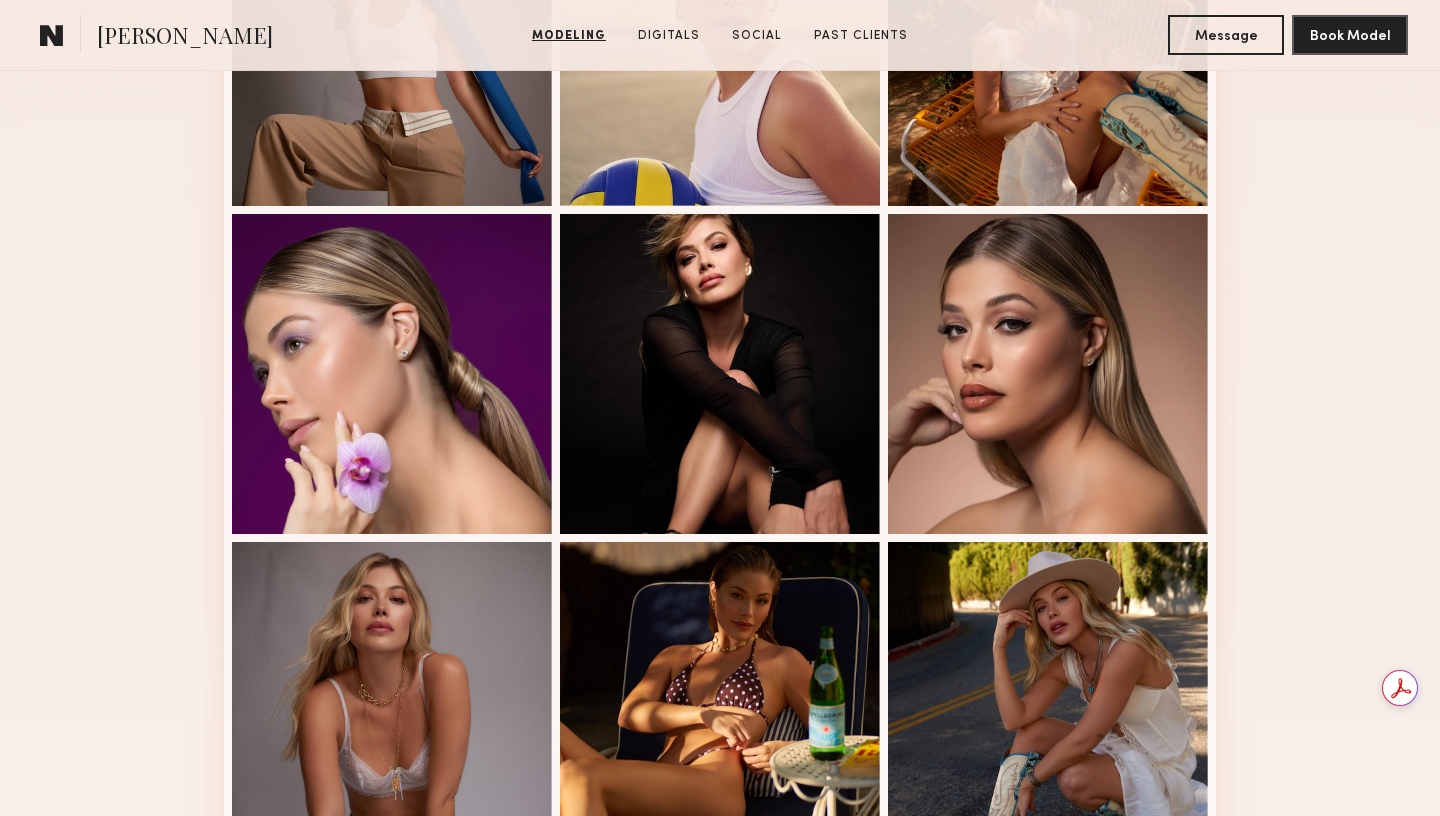 scroll, scrollTop: 0, scrollLeft: 0, axis: both 